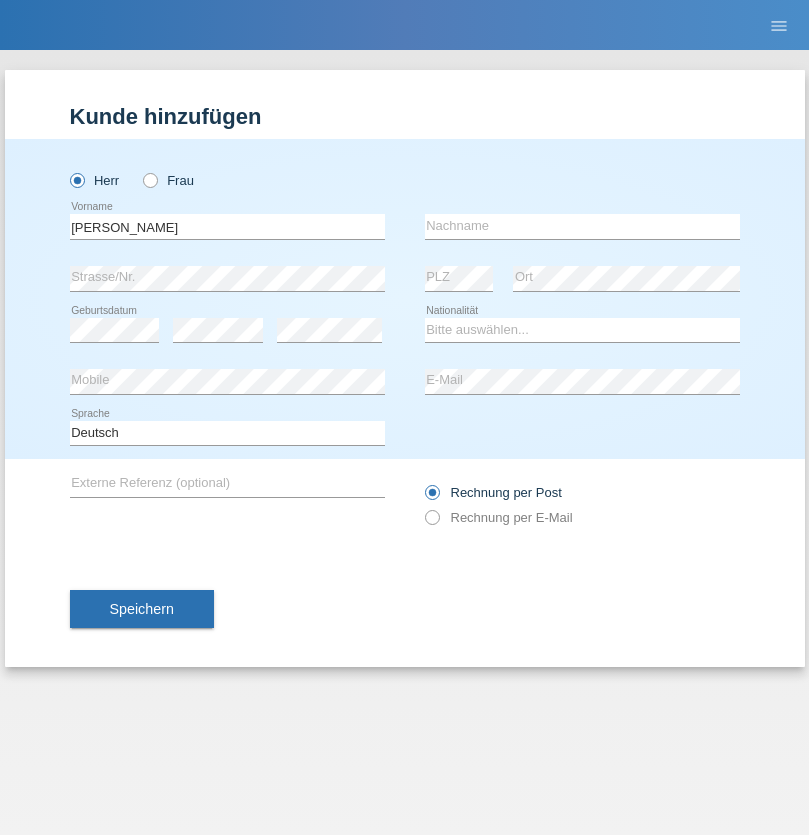 scroll, scrollTop: 0, scrollLeft: 0, axis: both 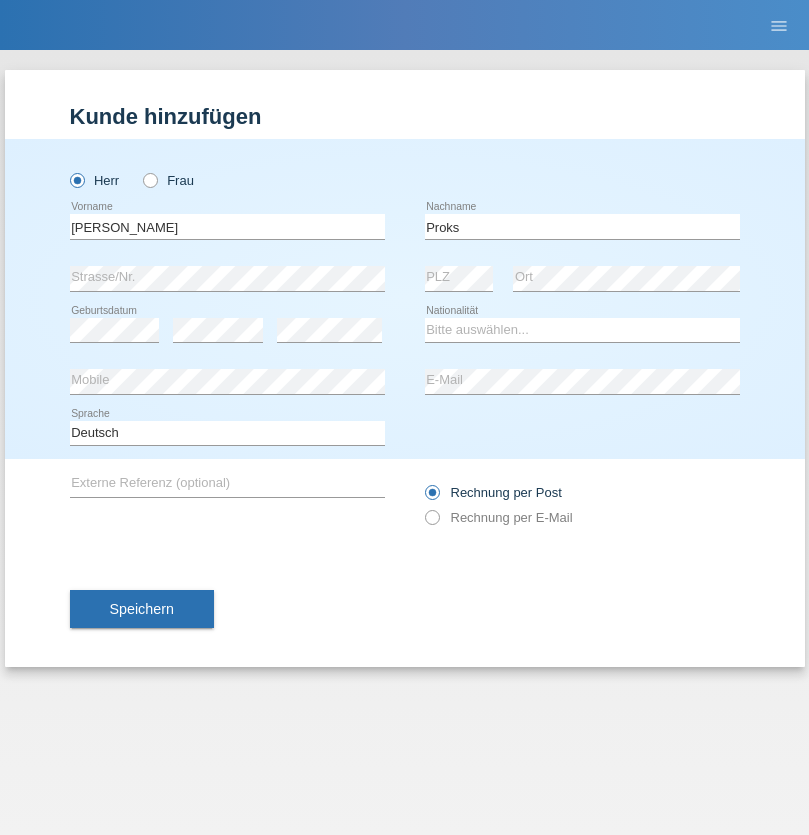 type on "Proks" 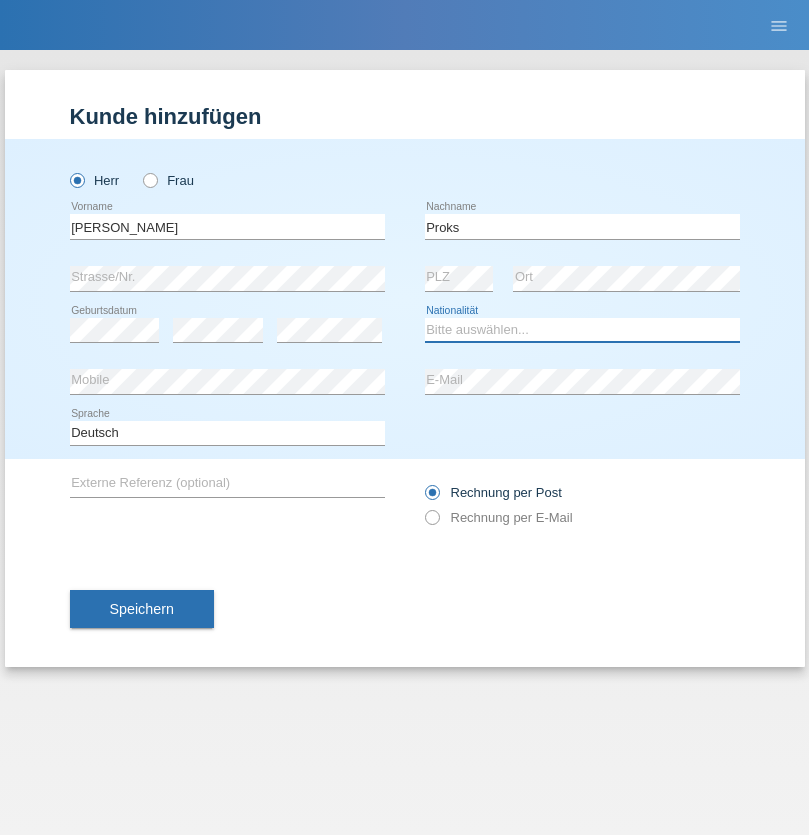 select on "SK" 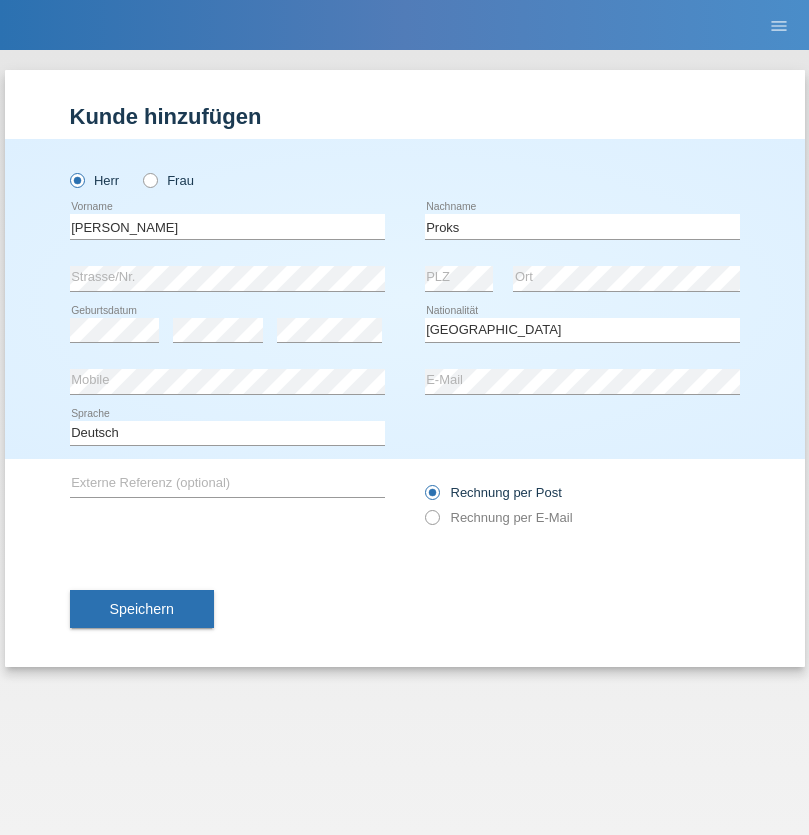 select on "C" 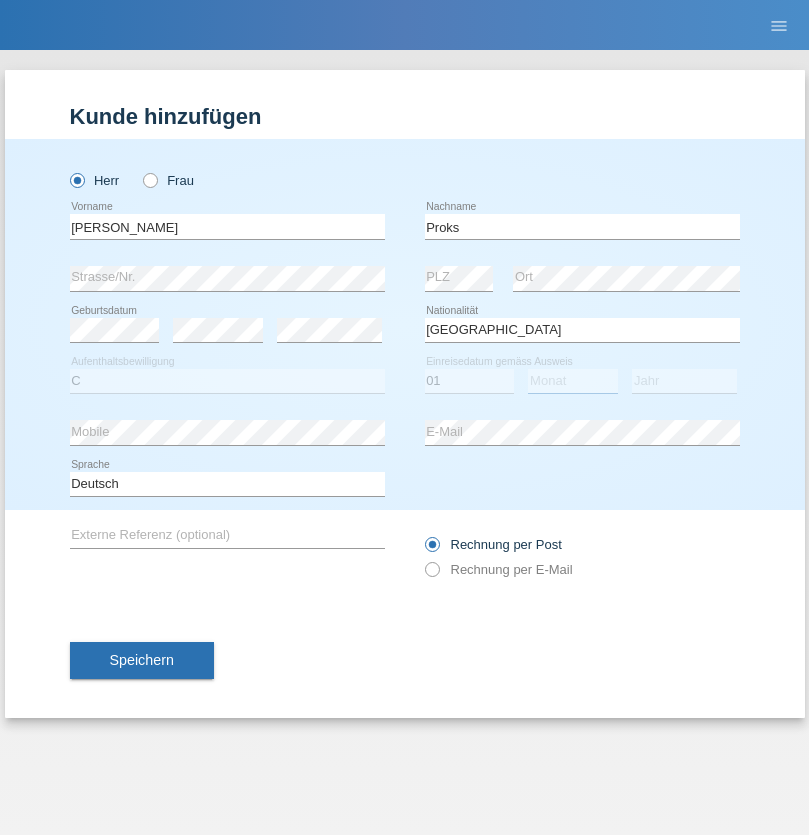 select on "05" 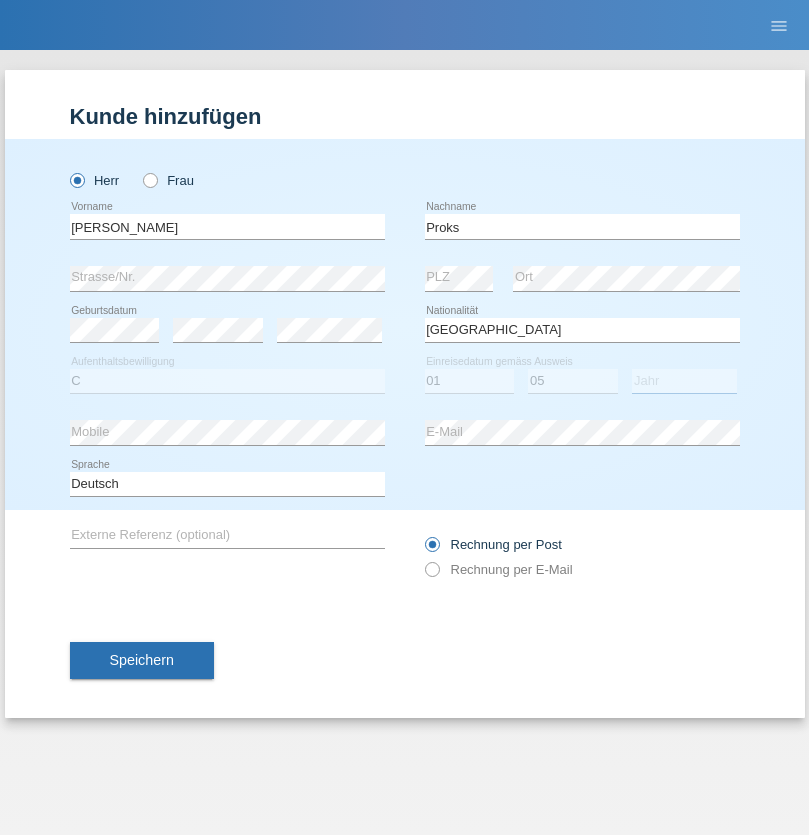 select on "2019" 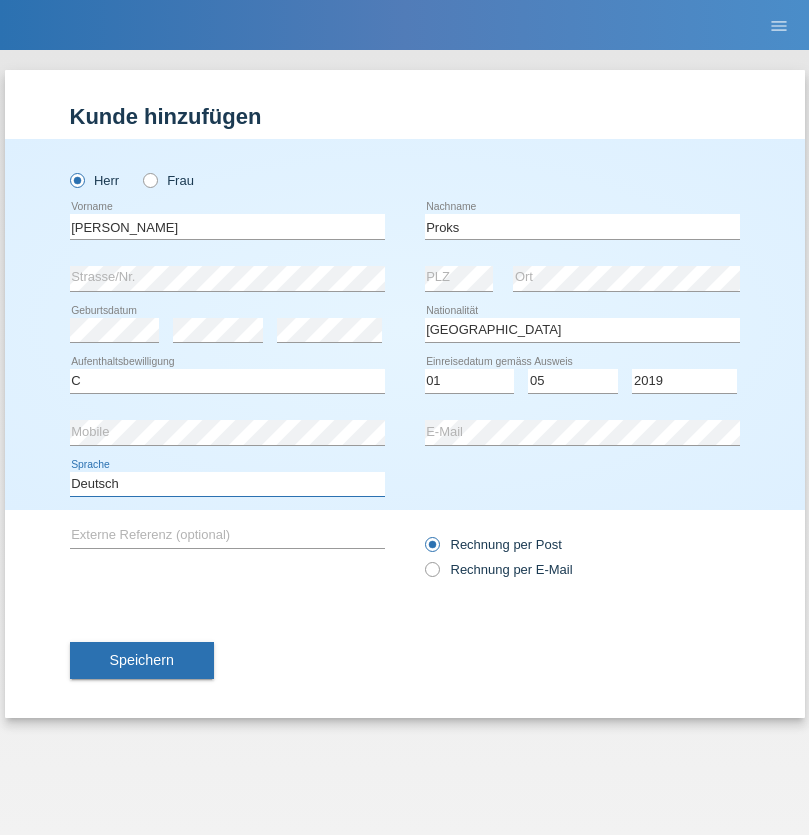 select on "en" 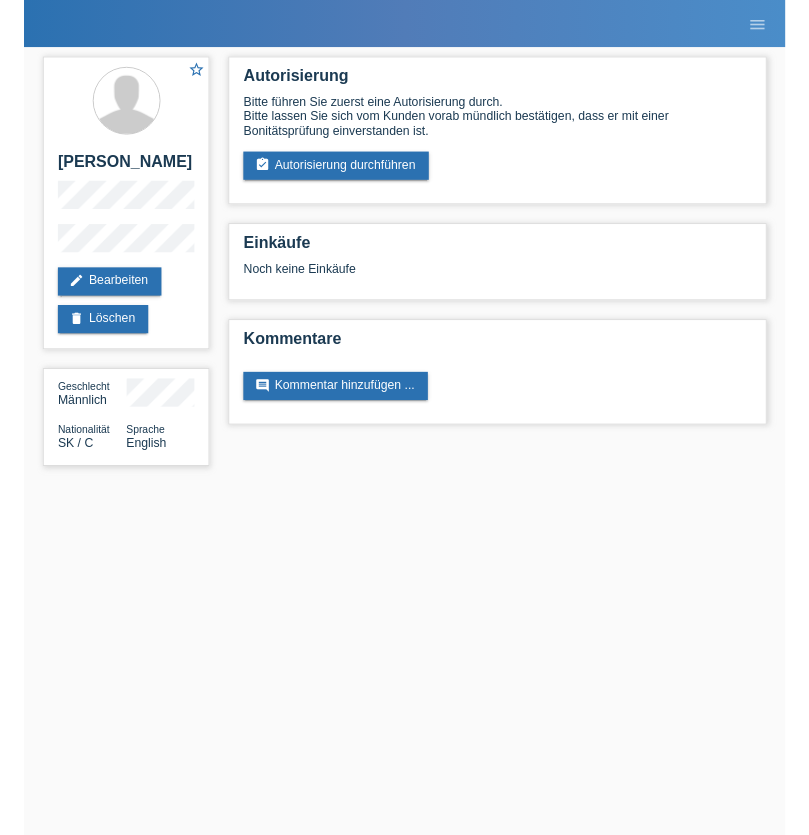 scroll, scrollTop: 0, scrollLeft: 0, axis: both 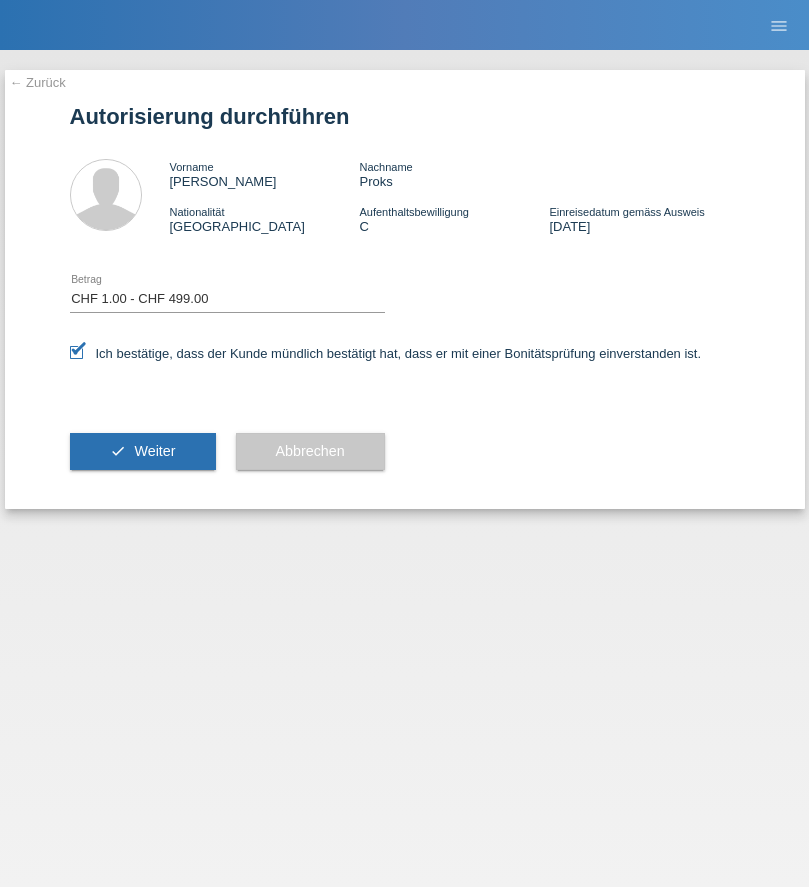 select on "1" 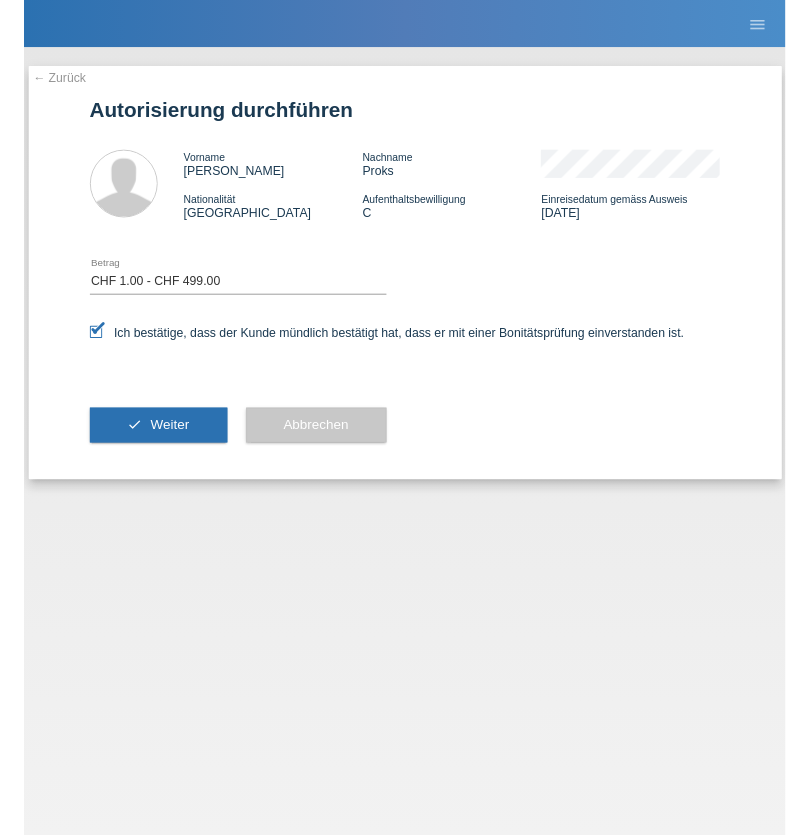 scroll, scrollTop: 0, scrollLeft: 0, axis: both 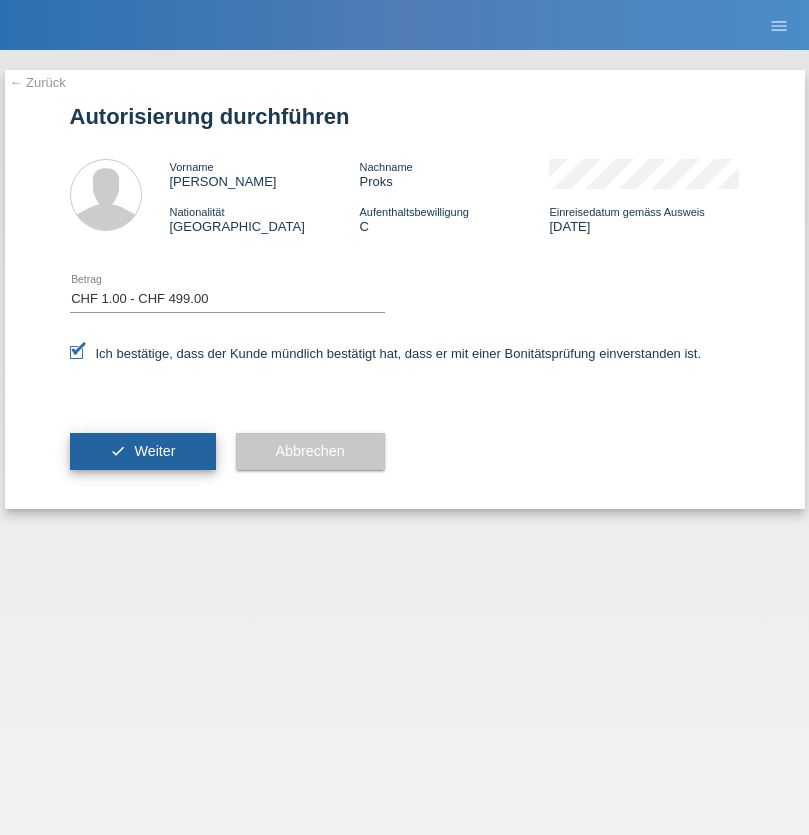 click on "Weiter" at bounding box center (154, 451) 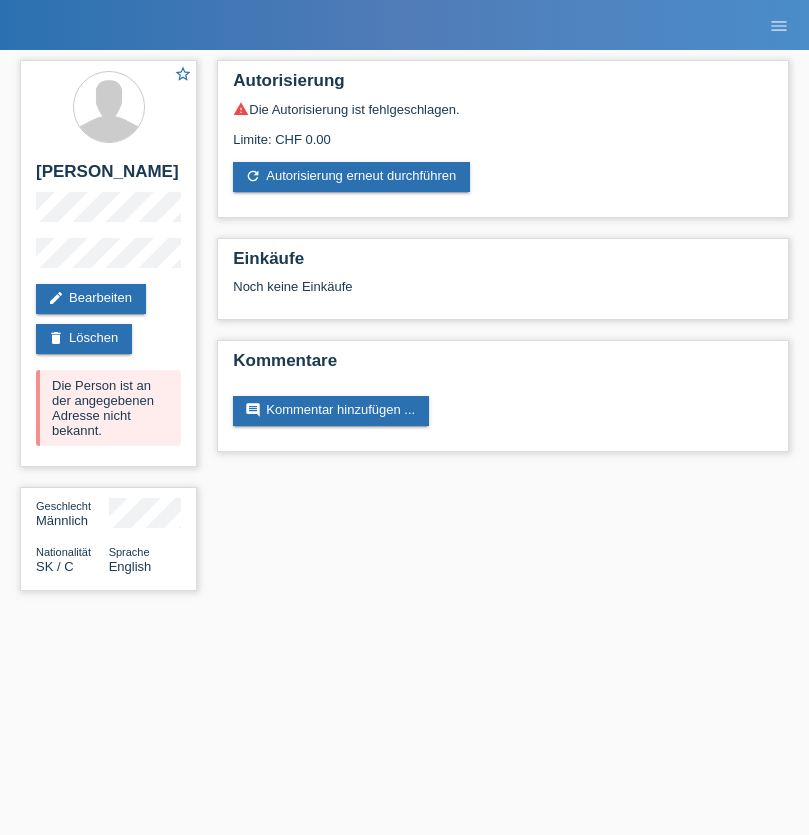 scroll, scrollTop: 0, scrollLeft: 0, axis: both 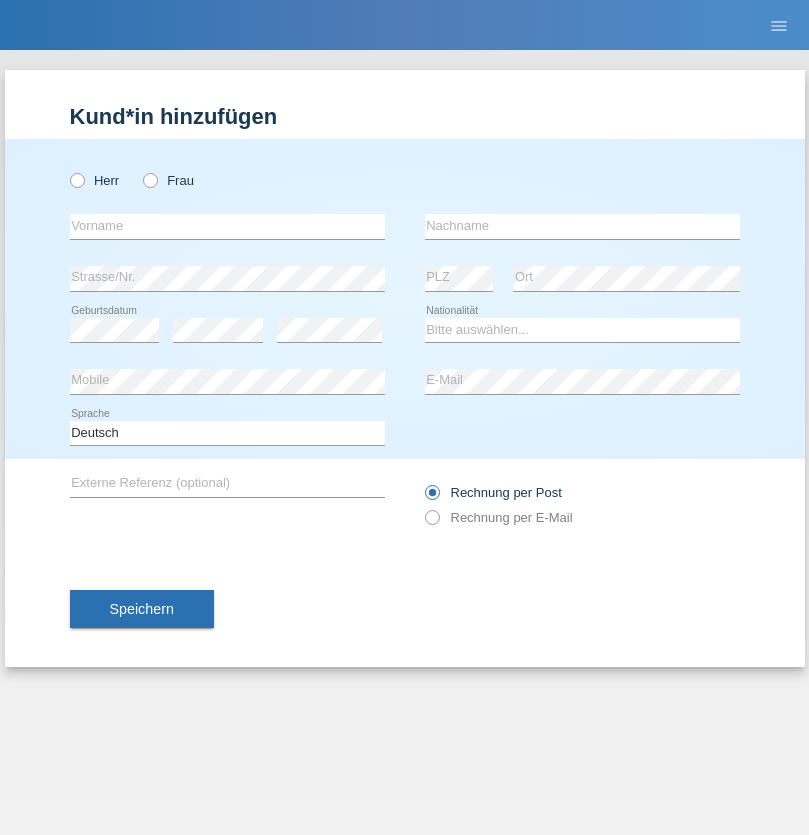radio on "true" 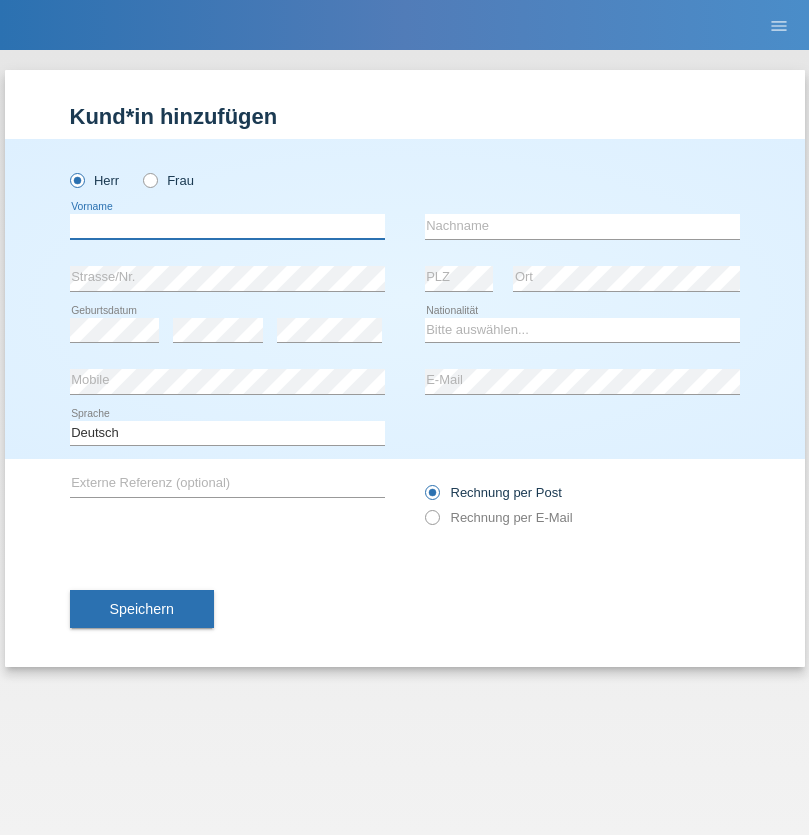 click at bounding box center [227, 226] 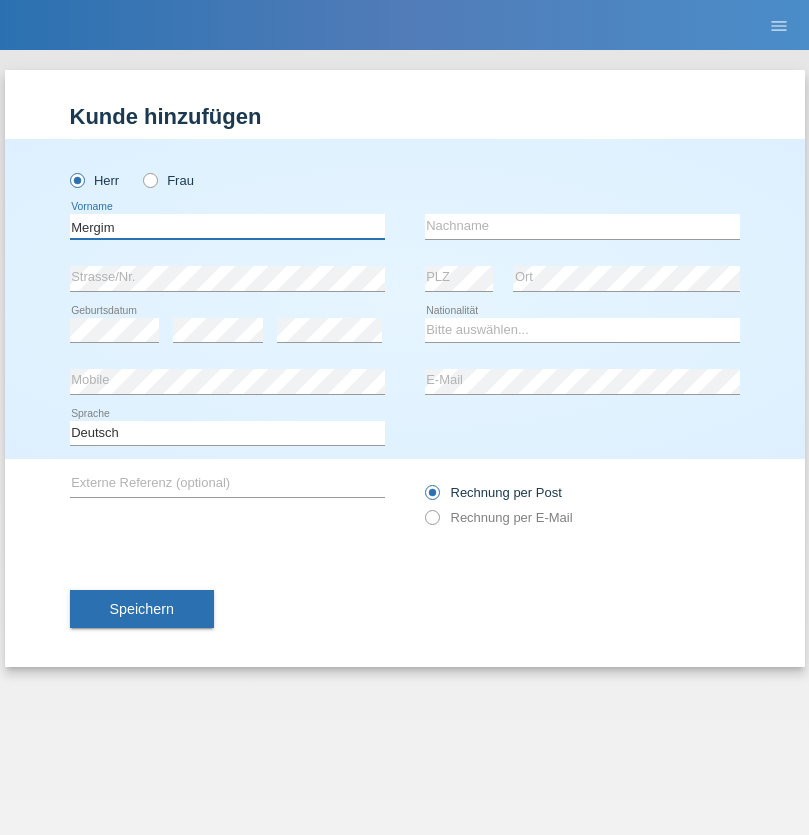 type on "Mergim" 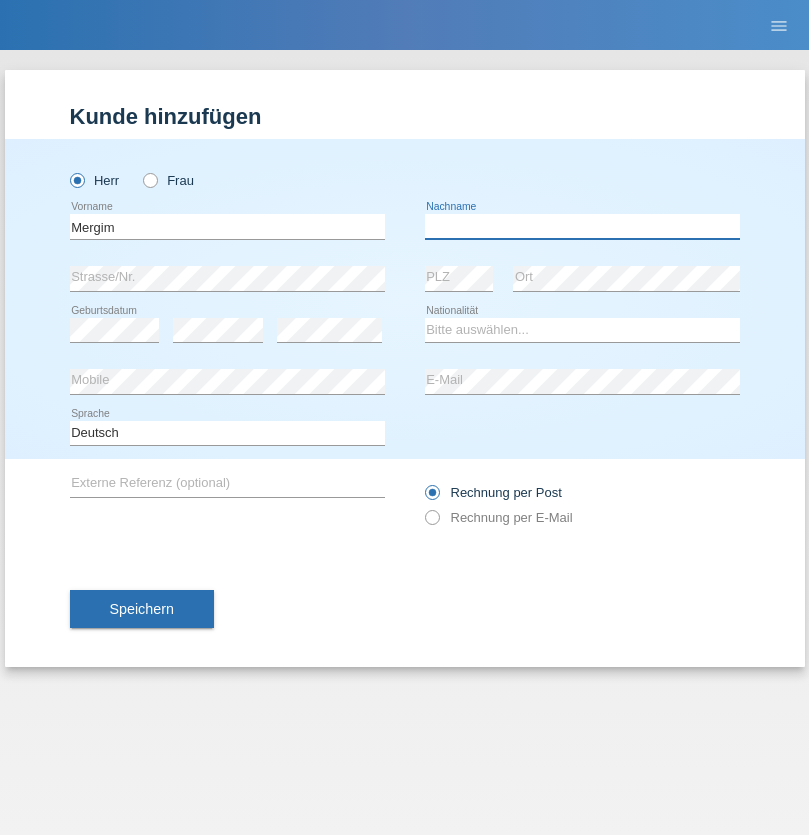 click at bounding box center [582, 226] 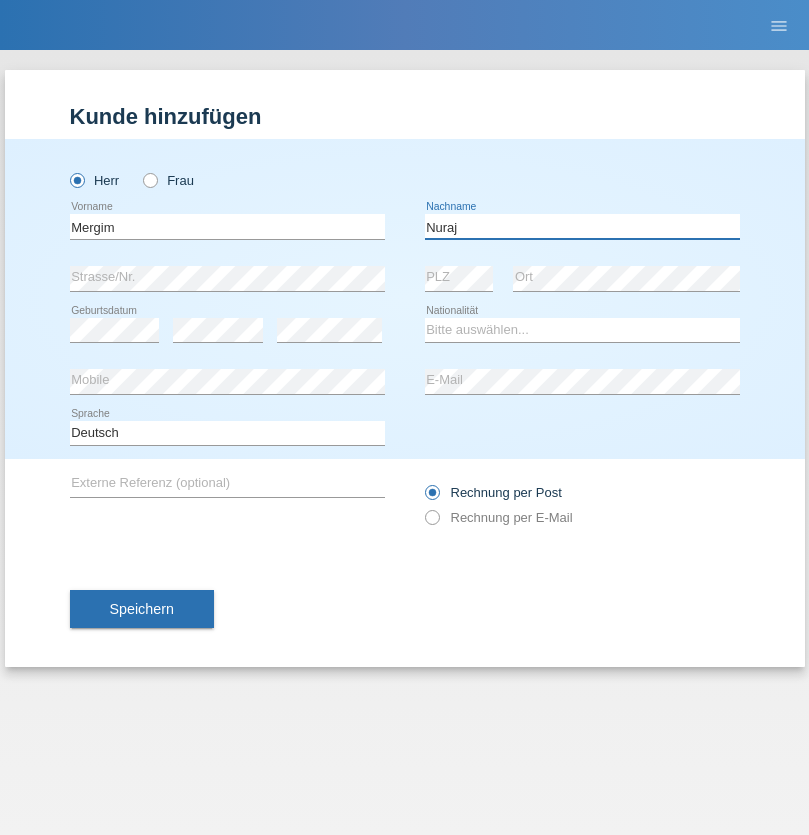 type on "Nuraj" 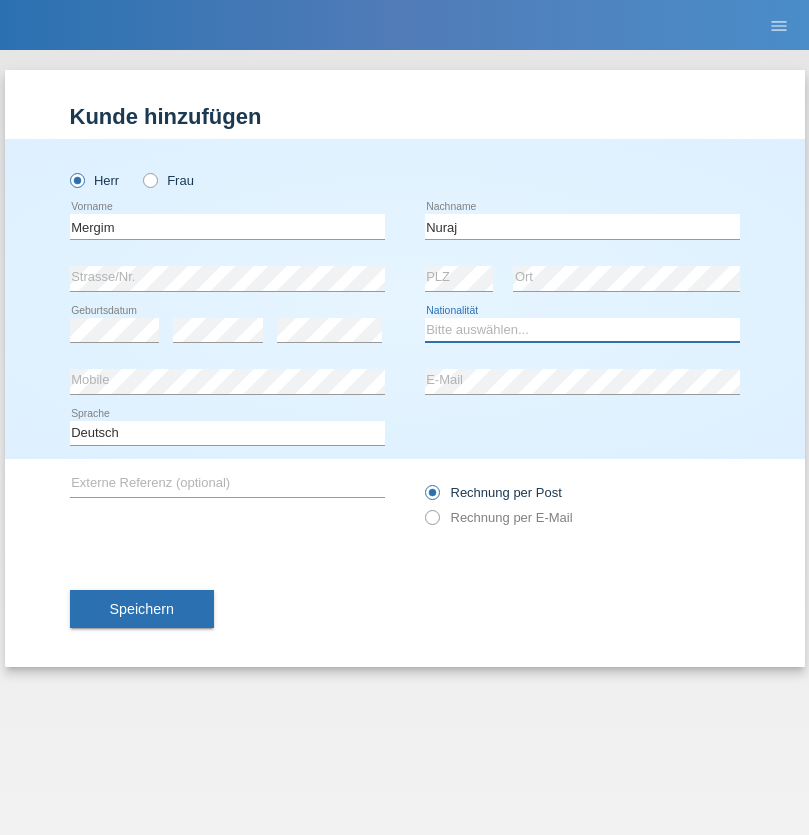 select on "DE" 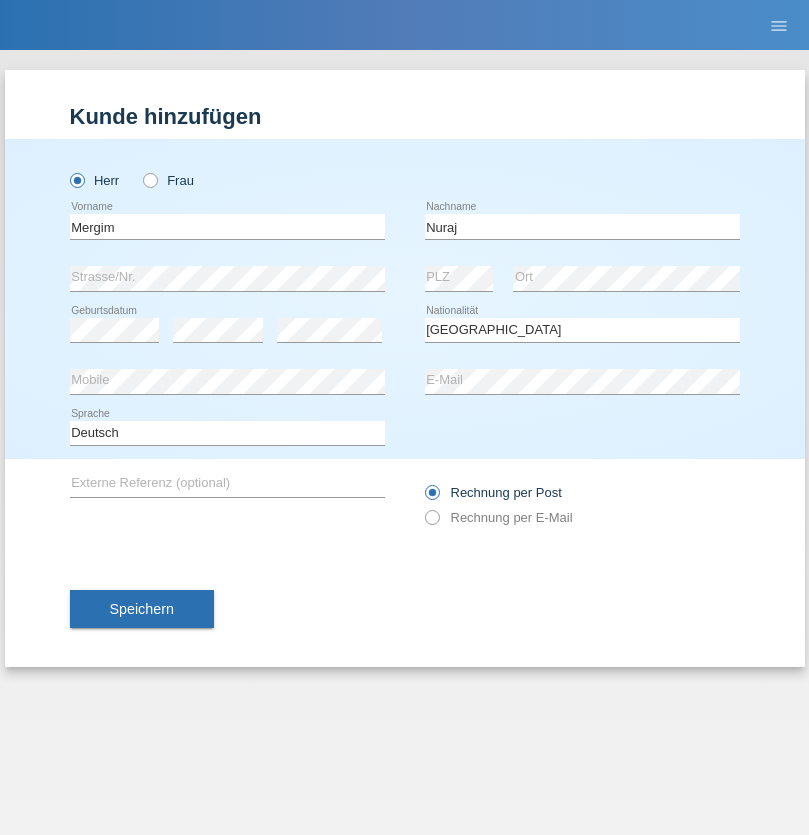 select on "C" 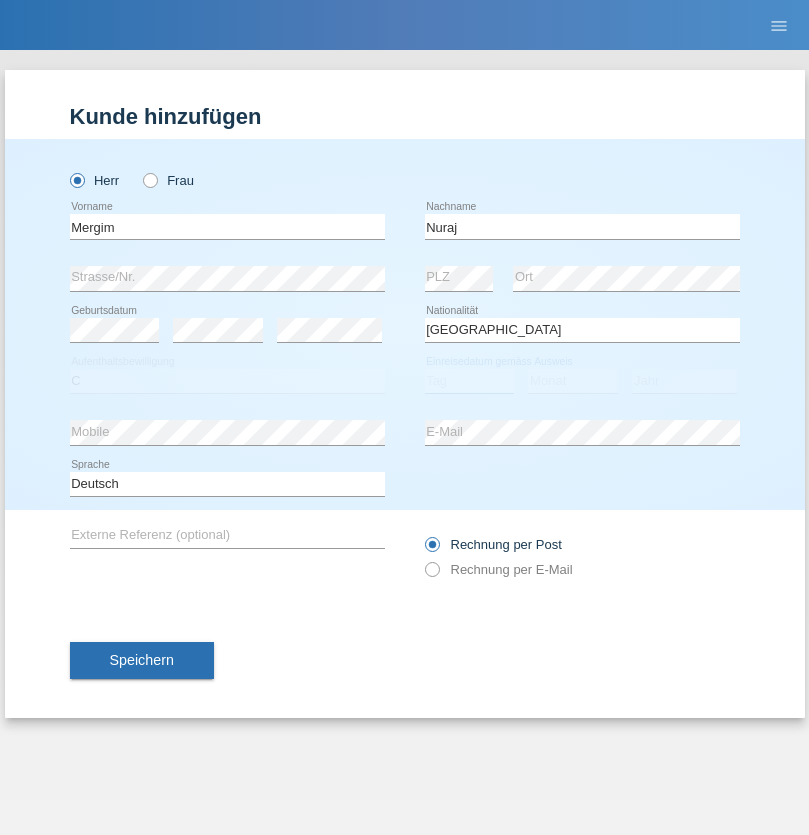 select on "01" 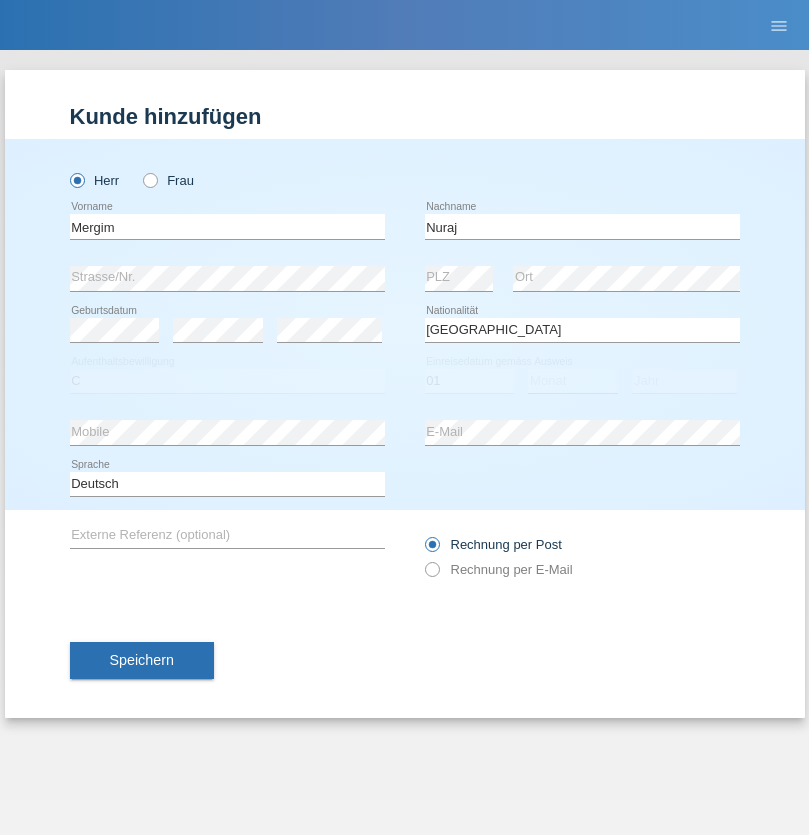 select on "05" 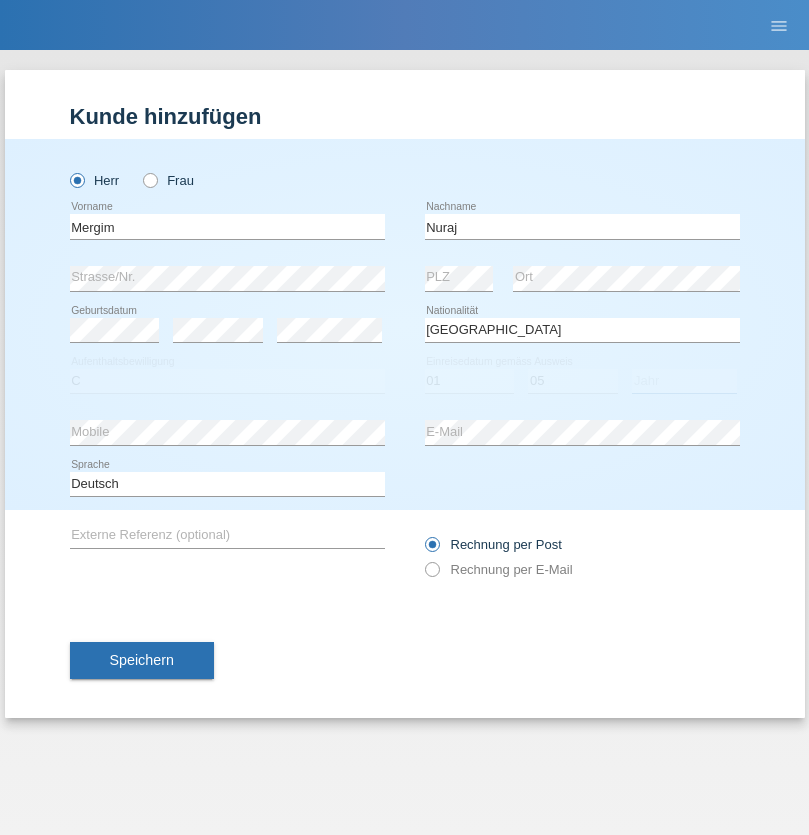 select on "2021" 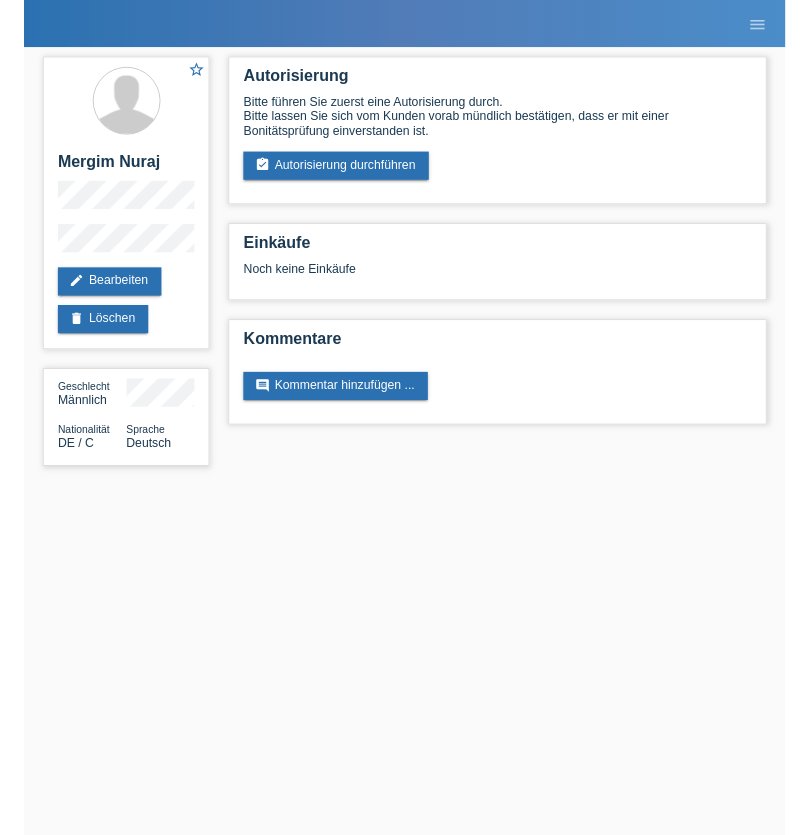 scroll, scrollTop: 0, scrollLeft: 0, axis: both 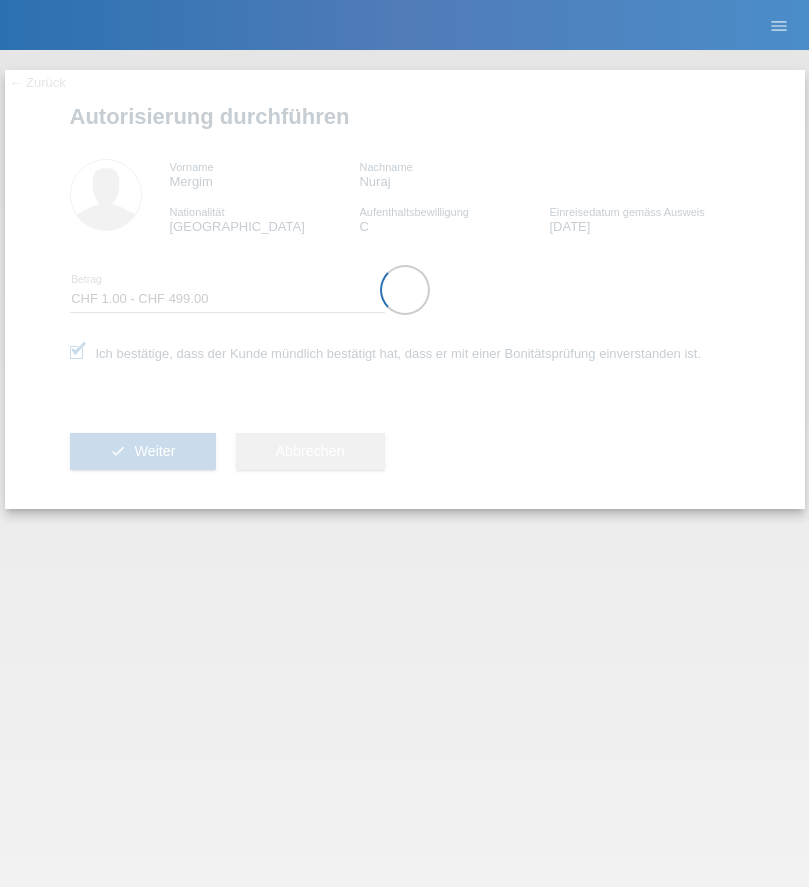 select on "1" 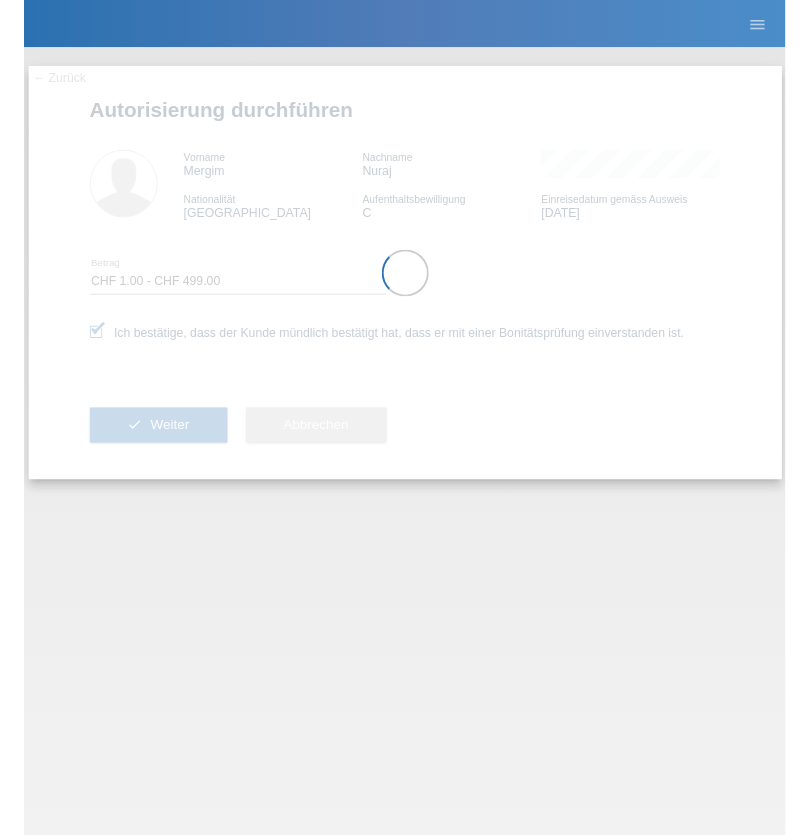 scroll, scrollTop: 0, scrollLeft: 0, axis: both 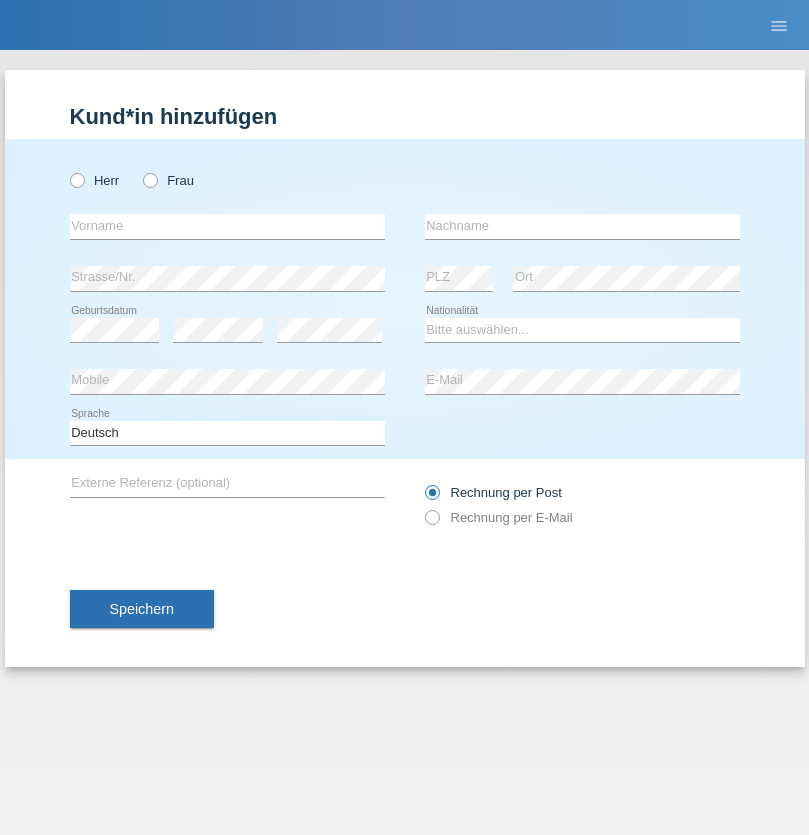 radio on "true" 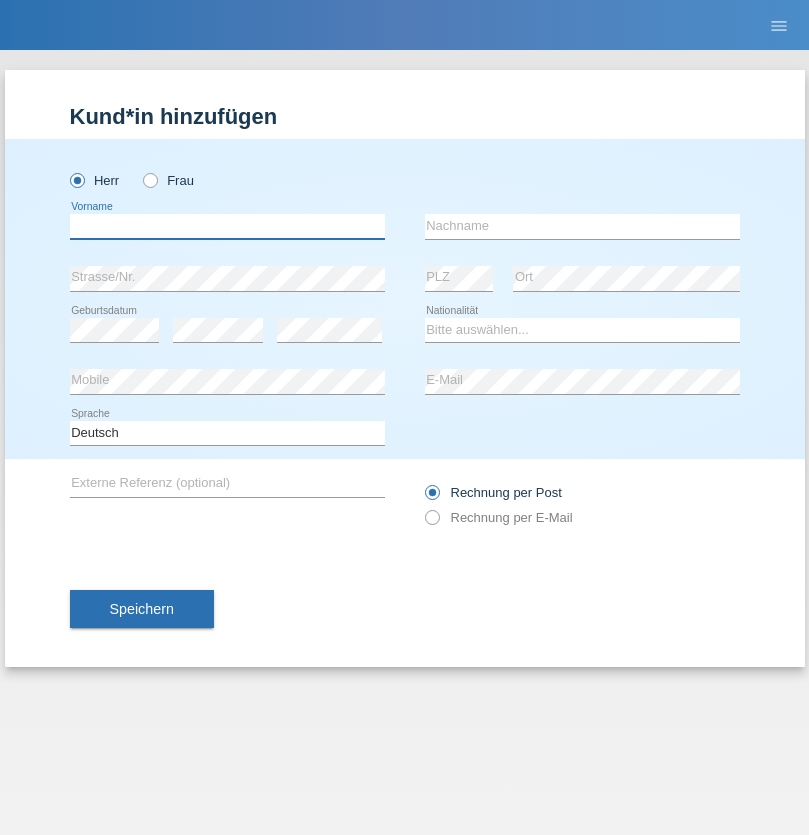 click at bounding box center [227, 226] 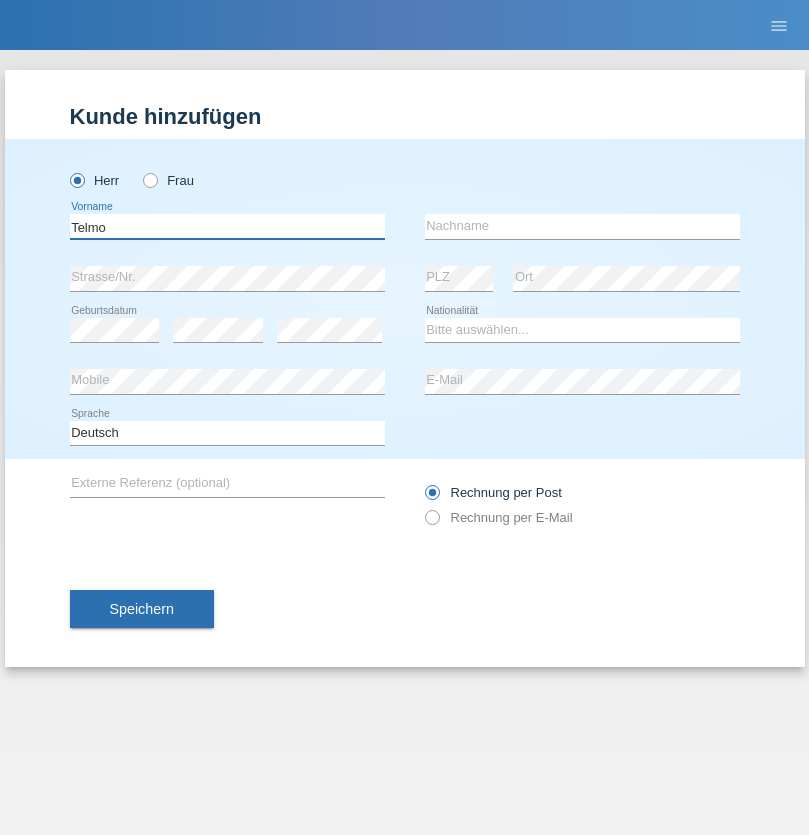 type on "Telmo" 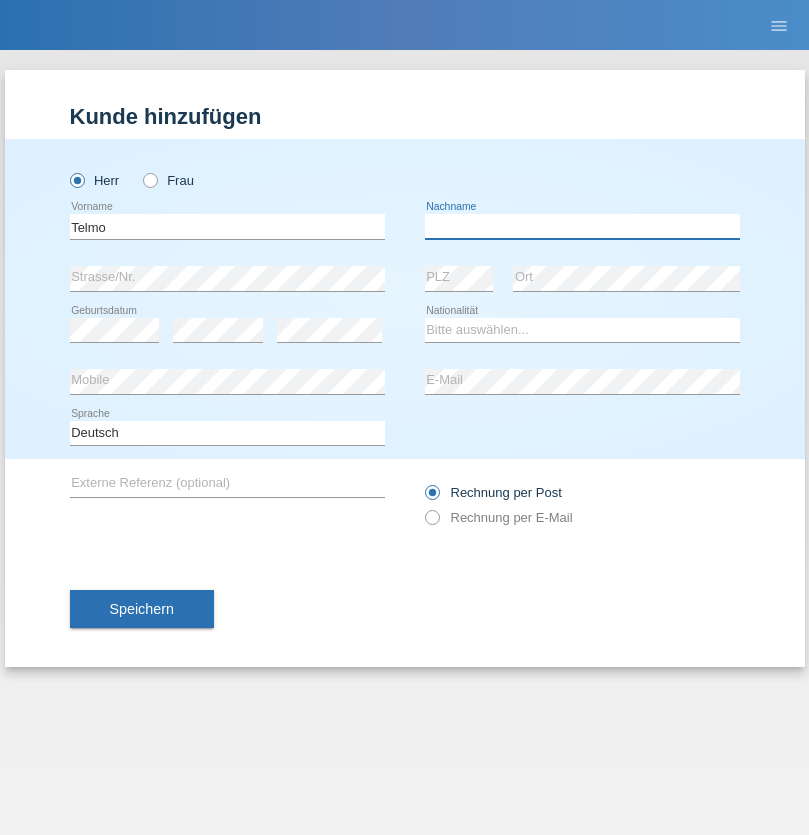 click at bounding box center [582, 226] 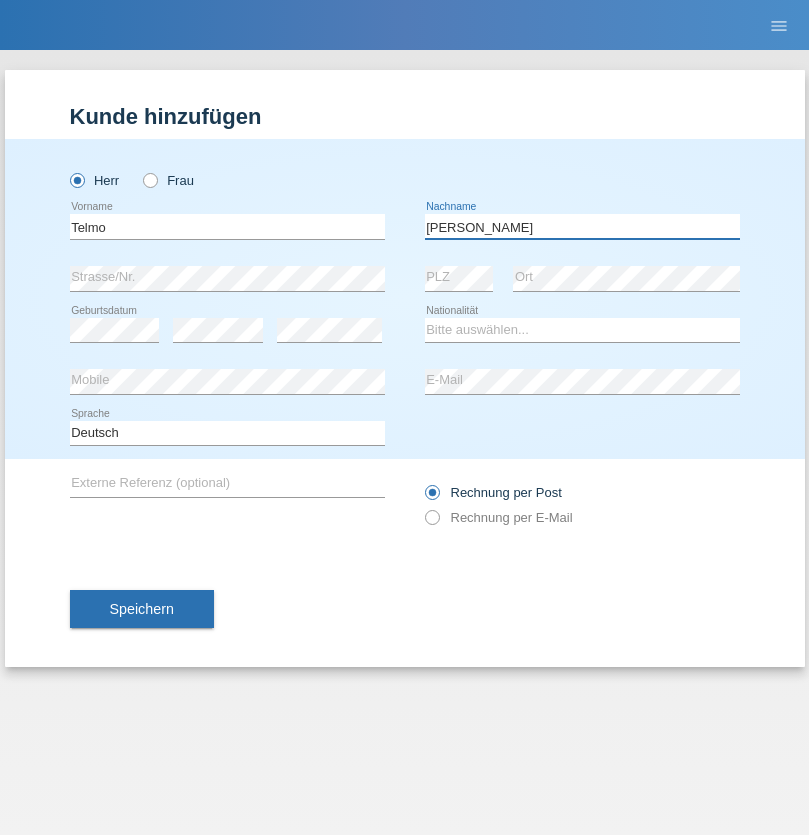 type on "[PERSON_NAME]" 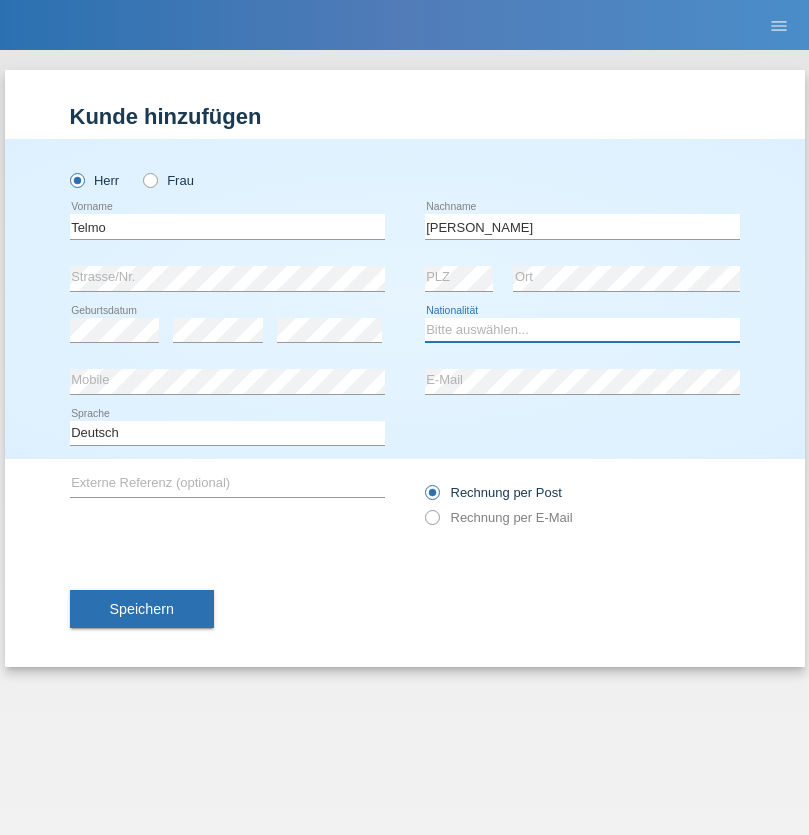 select on "PT" 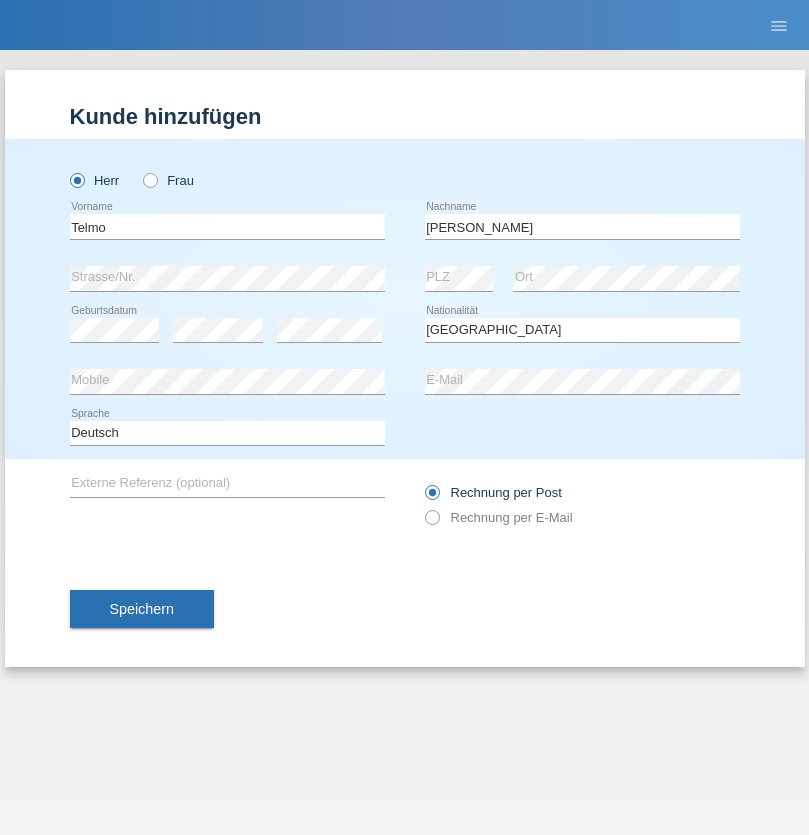 select on "C" 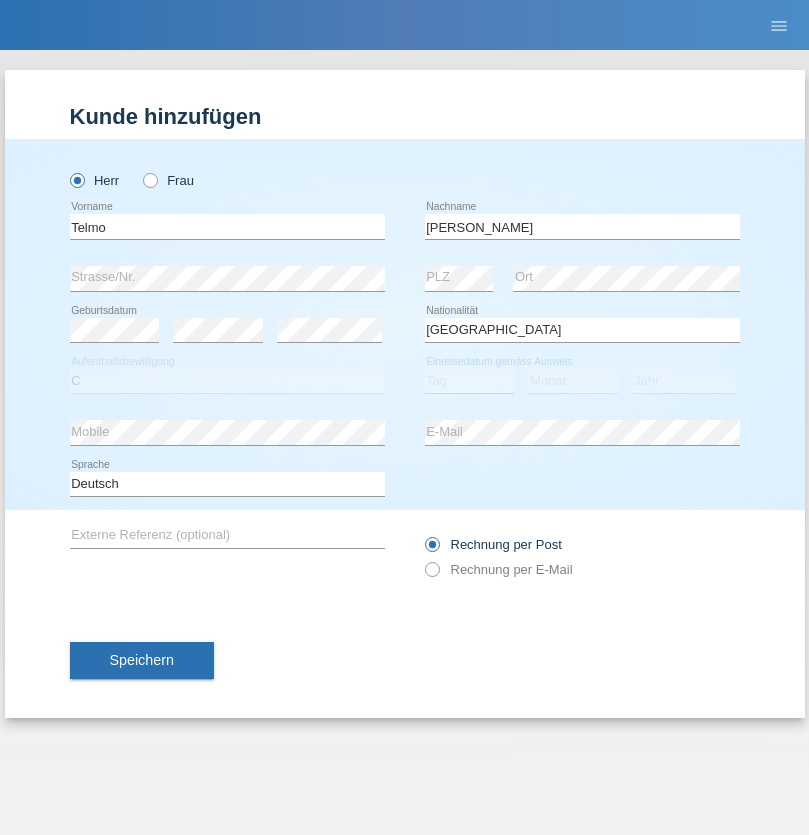 select on "01" 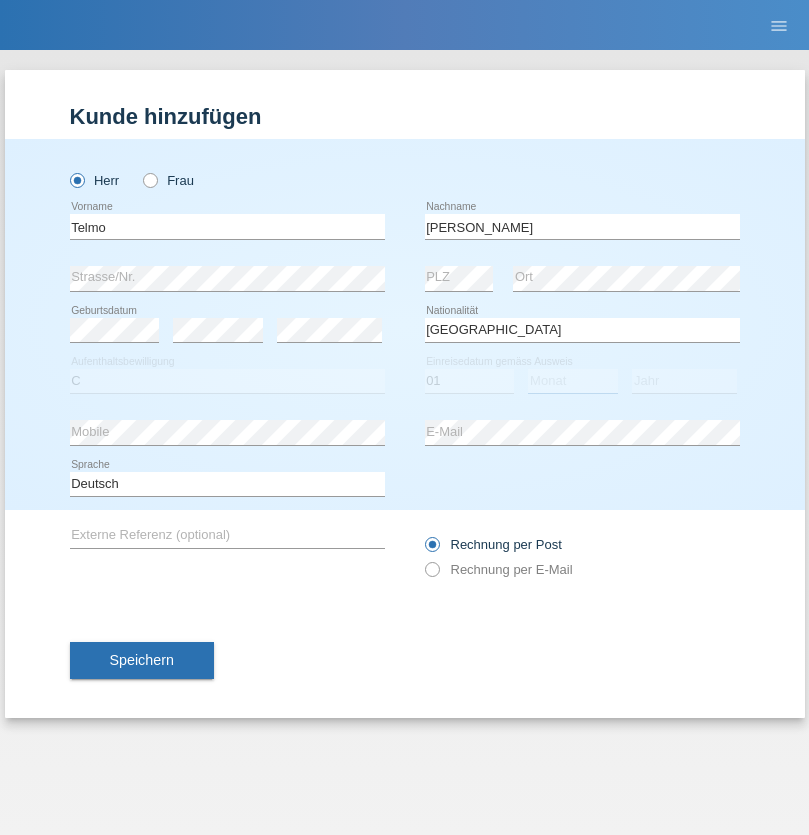 select on "09" 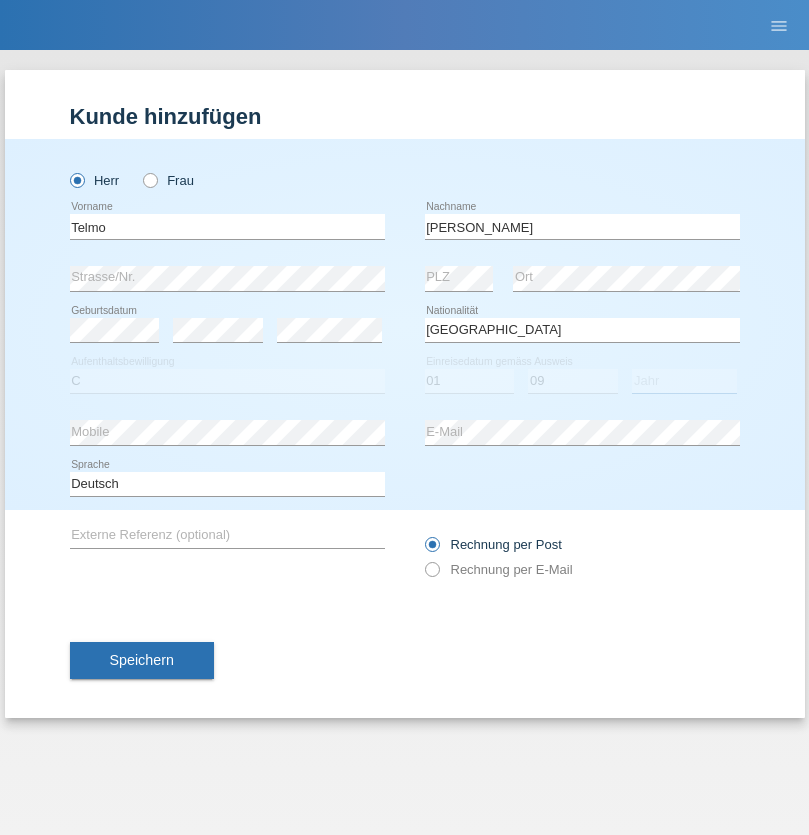 select on "2019" 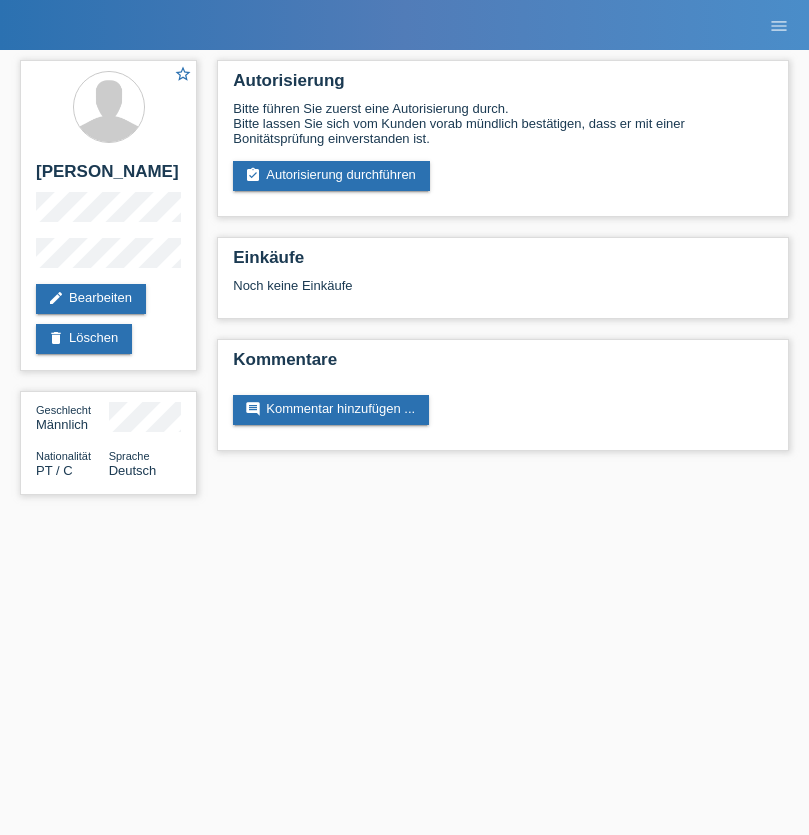 scroll, scrollTop: 0, scrollLeft: 0, axis: both 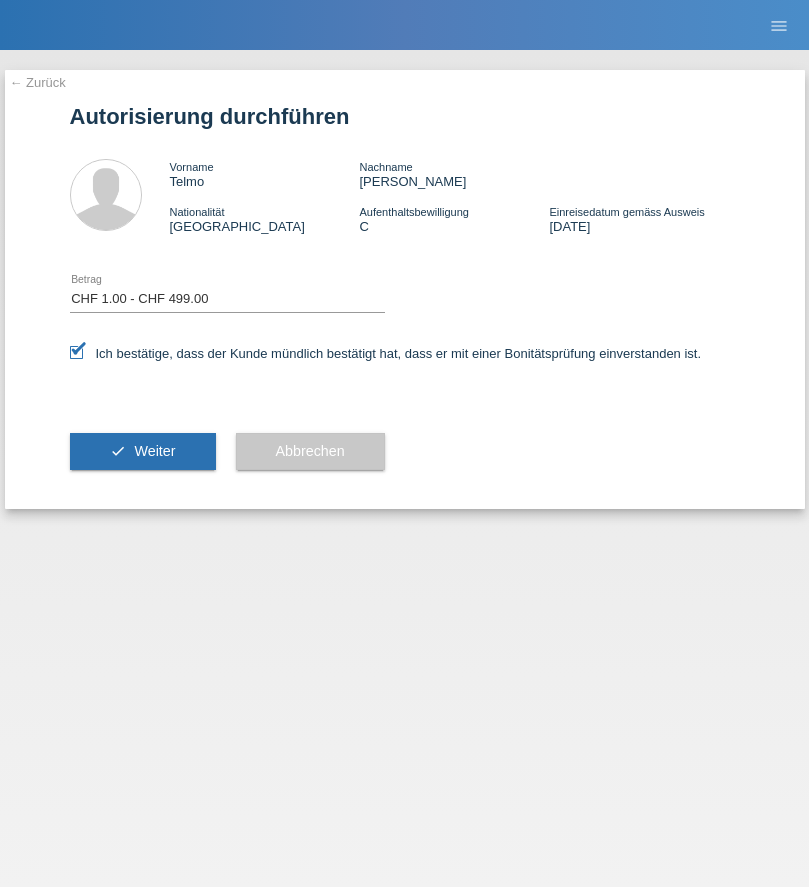 select on "1" 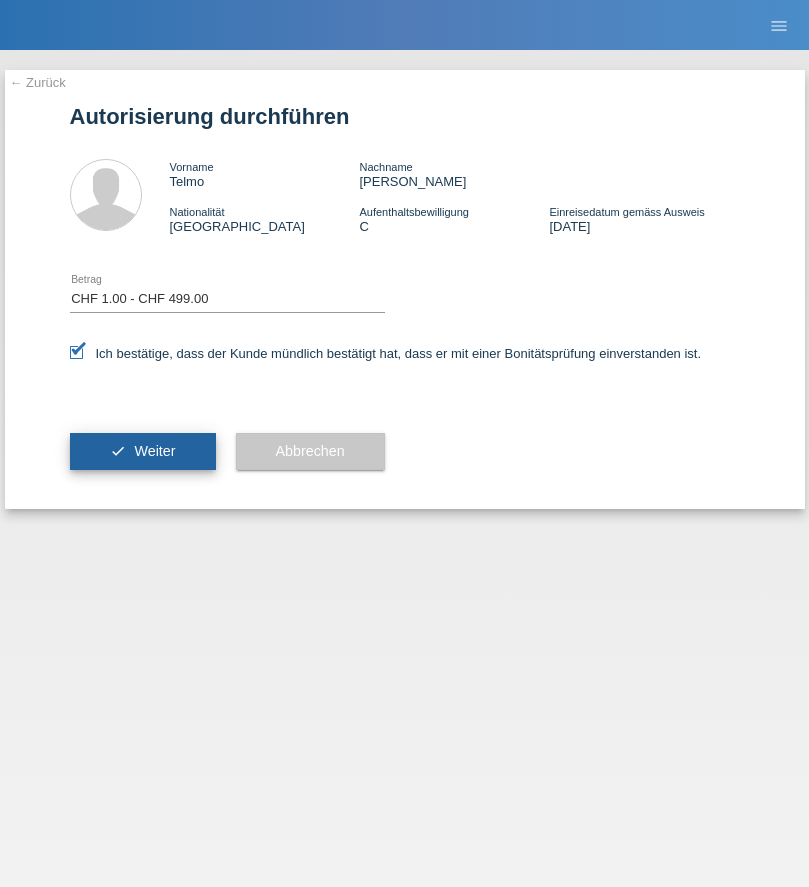 click on "Weiter" at bounding box center (154, 451) 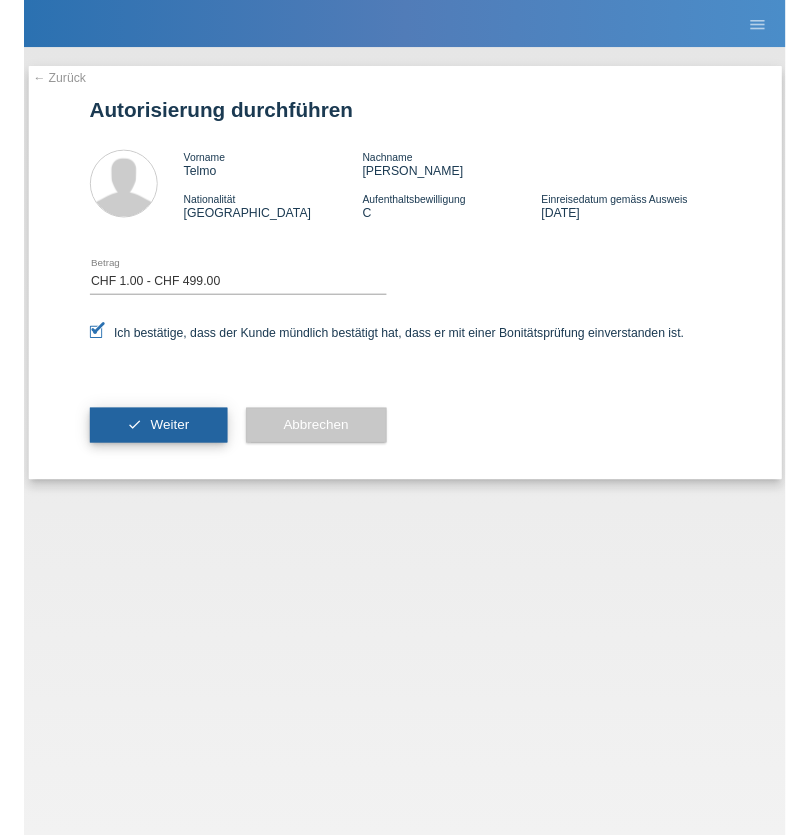 scroll, scrollTop: 0, scrollLeft: 0, axis: both 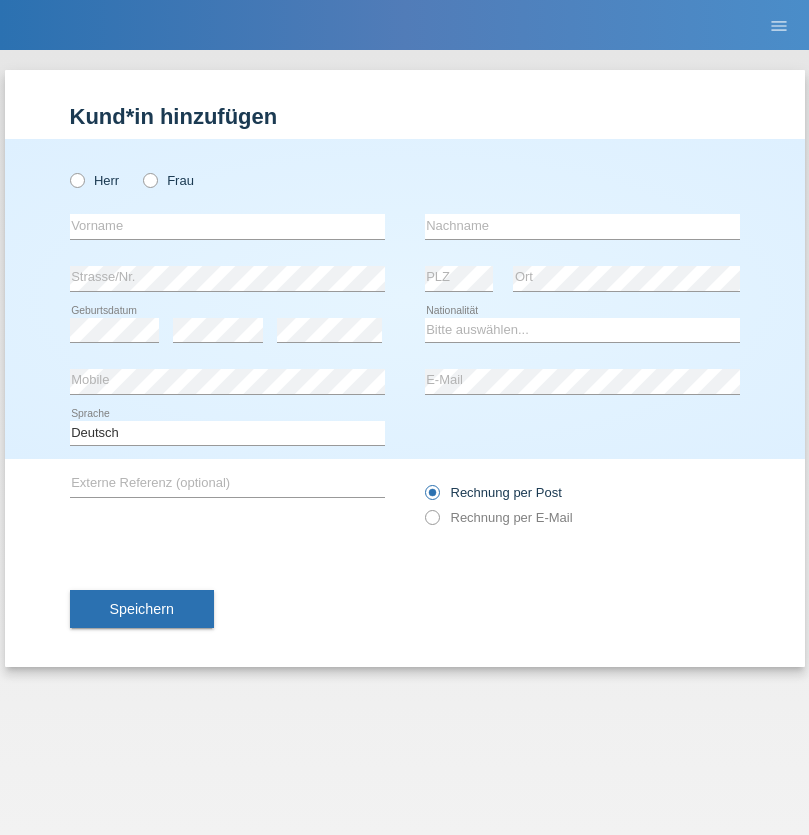 radio on "true" 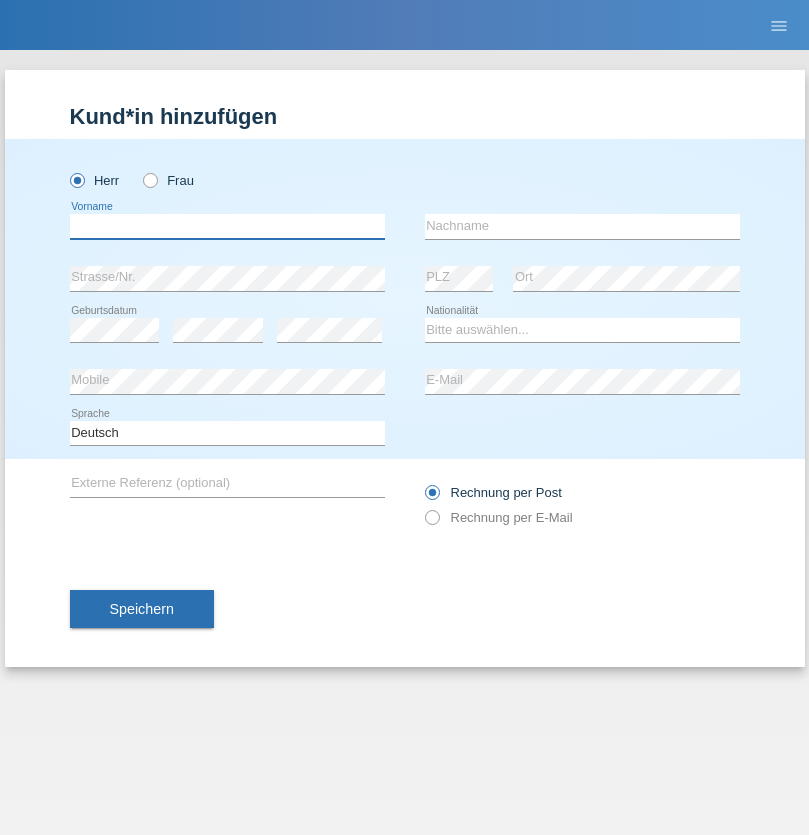 click at bounding box center (227, 226) 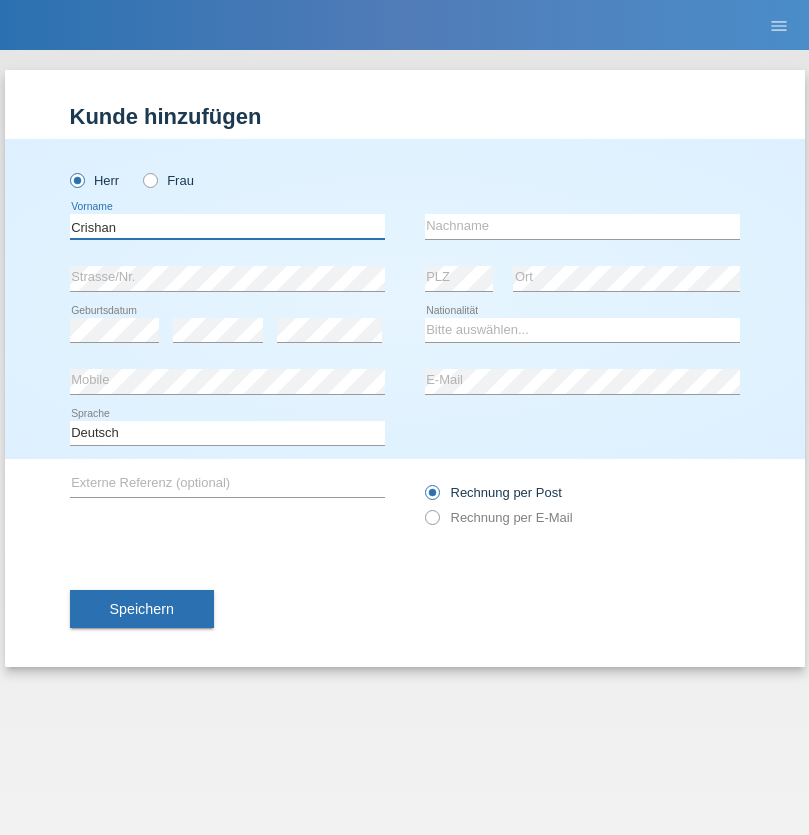 type on "Crishan" 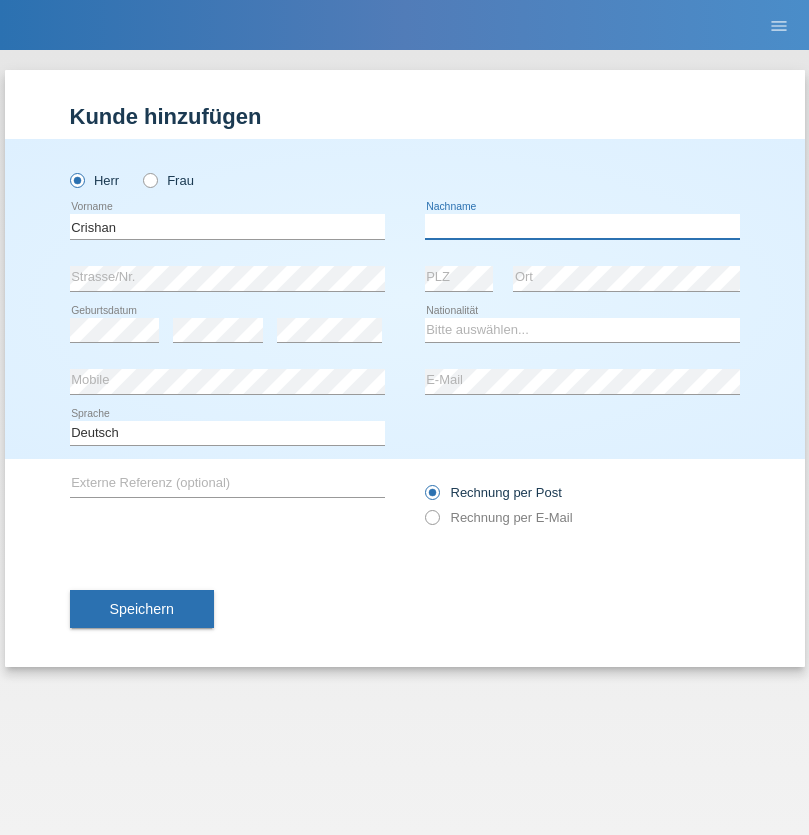click at bounding box center (582, 226) 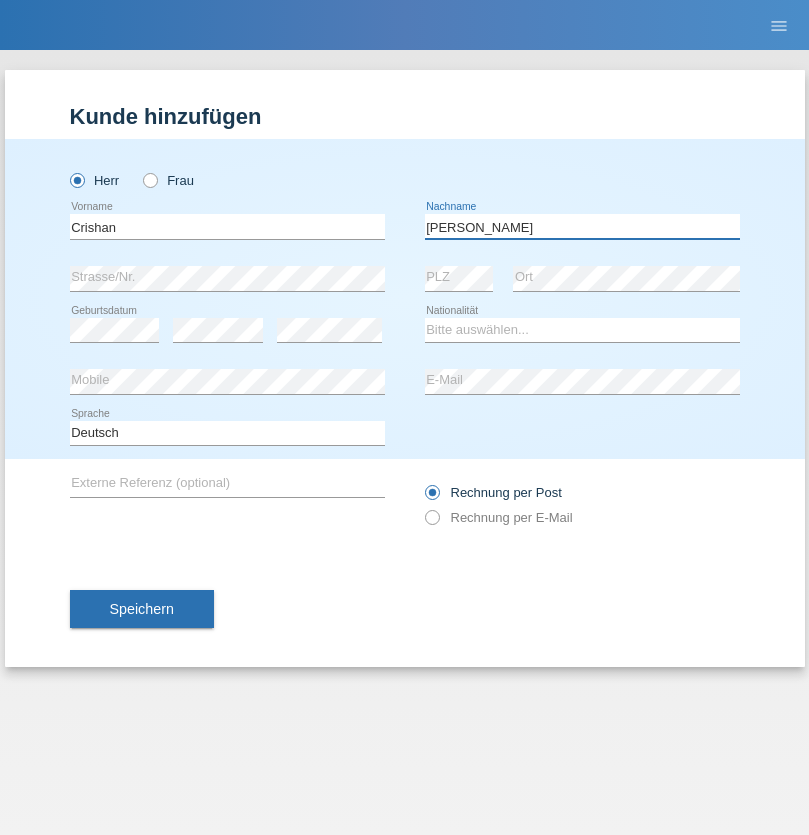 type on "[PERSON_NAME]" 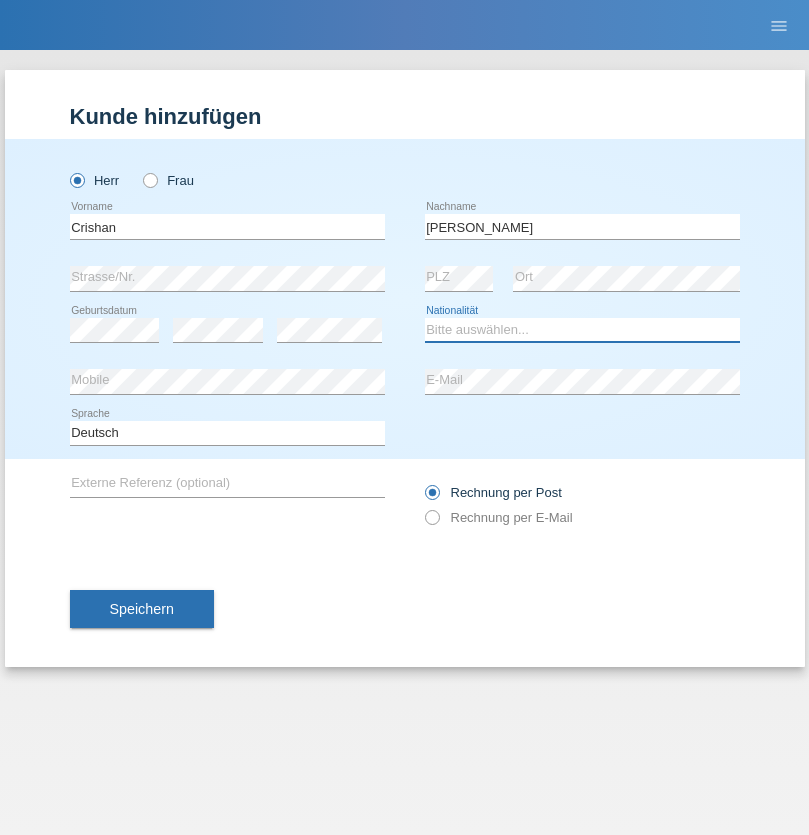 select on "LK" 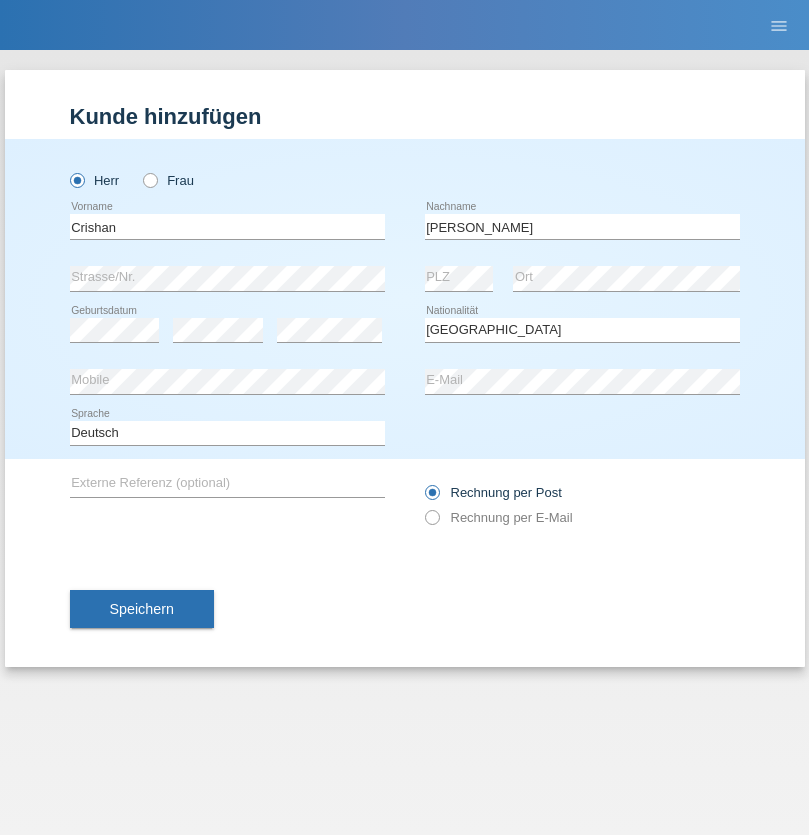select on "C" 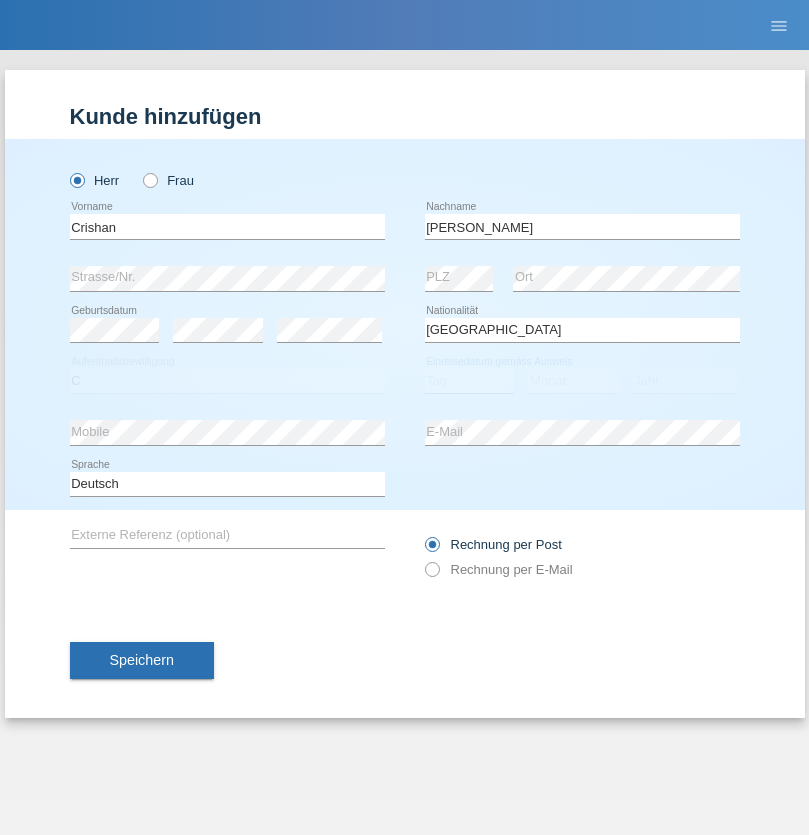 select on "11" 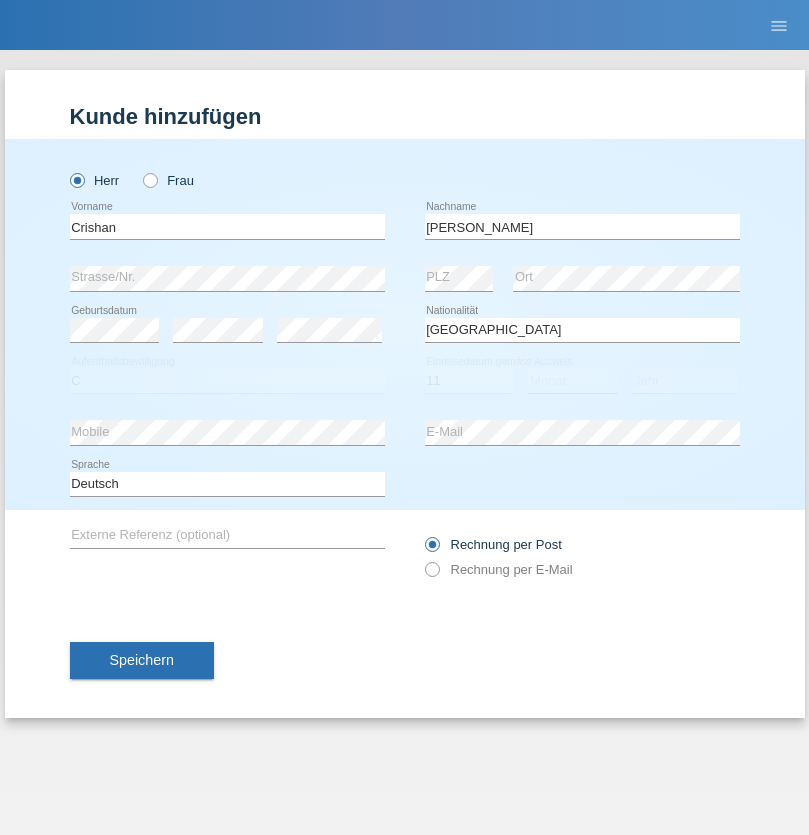 select on "12" 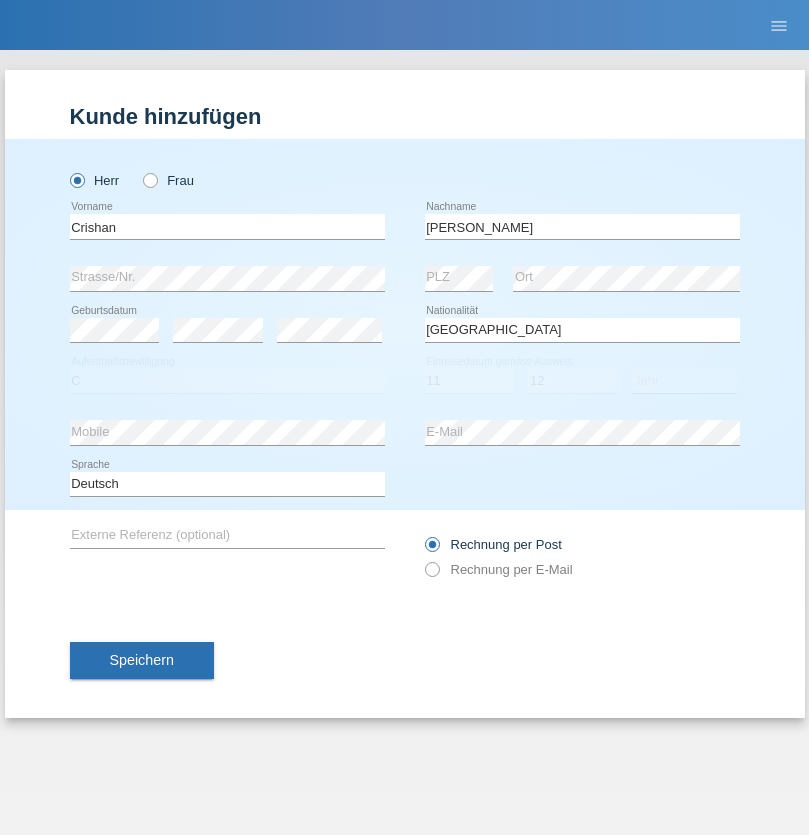 select on "2021" 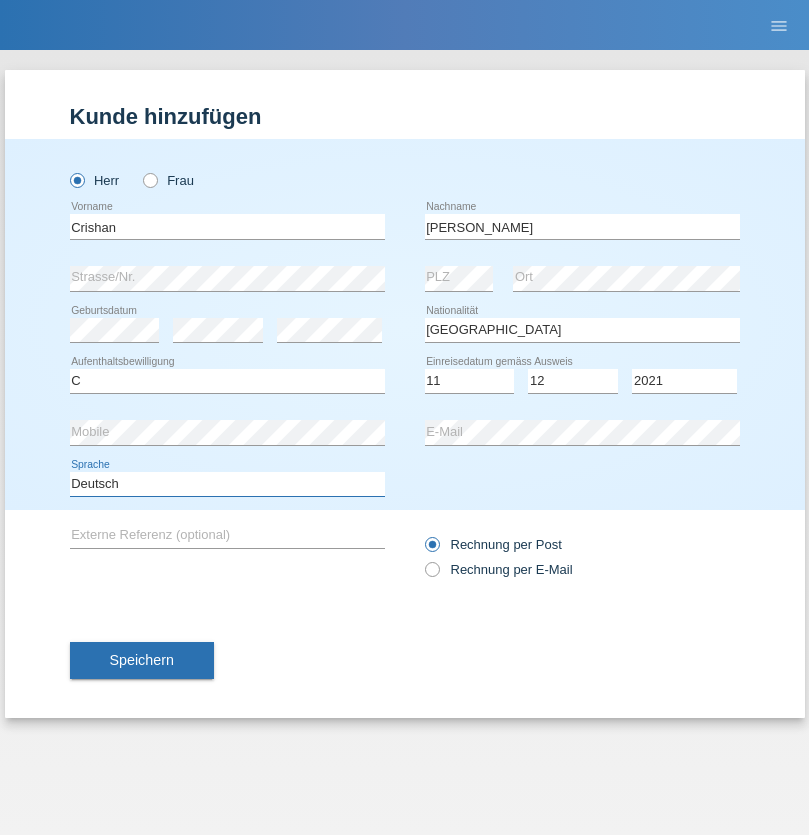 select on "en" 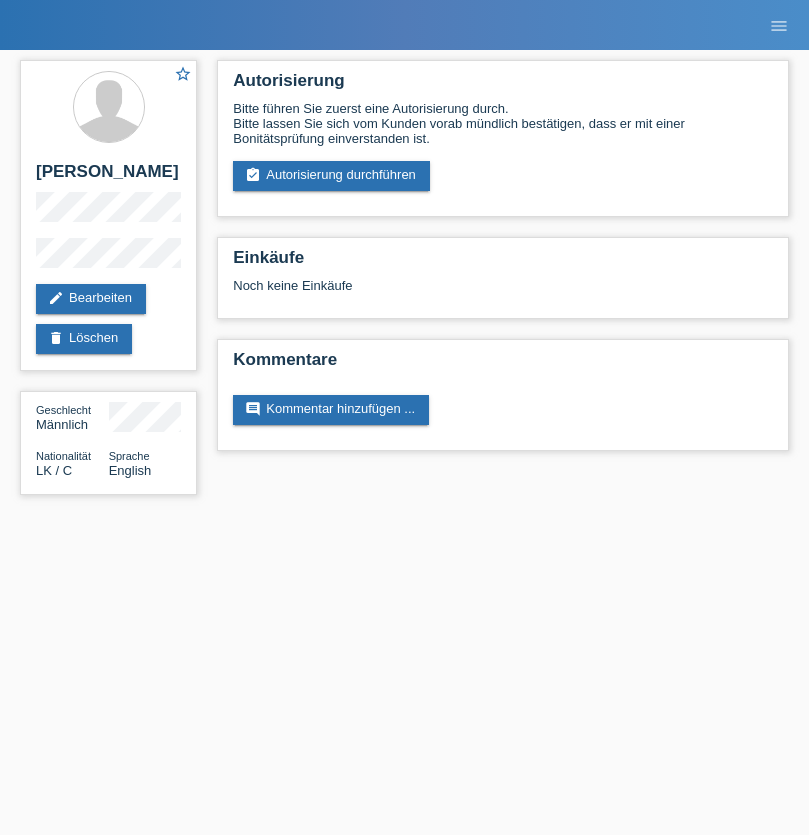 scroll, scrollTop: 0, scrollLeft: 0, axis: both 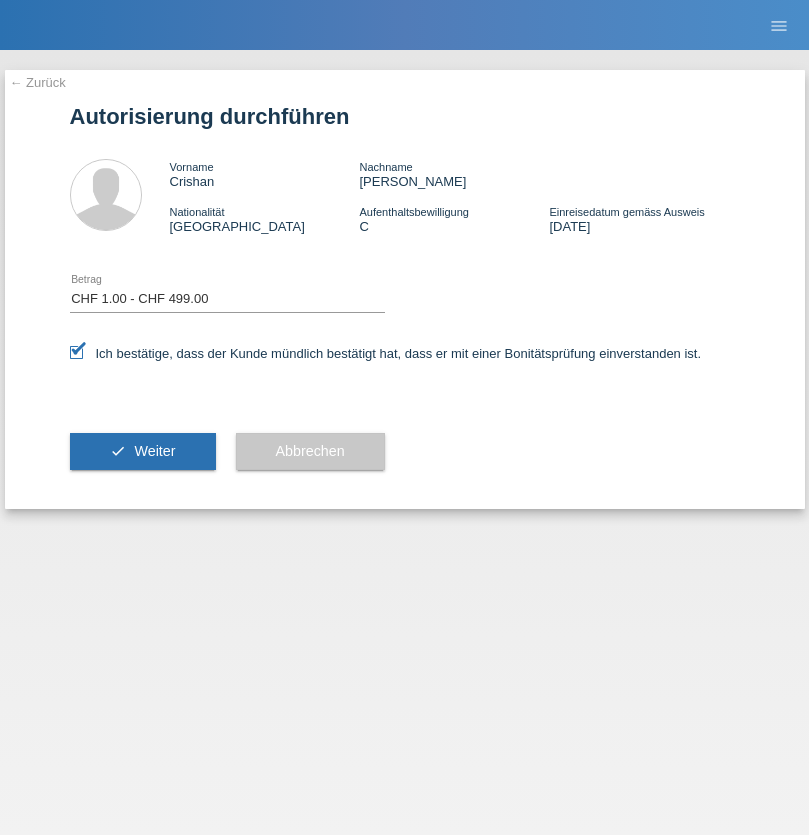 select on "1" 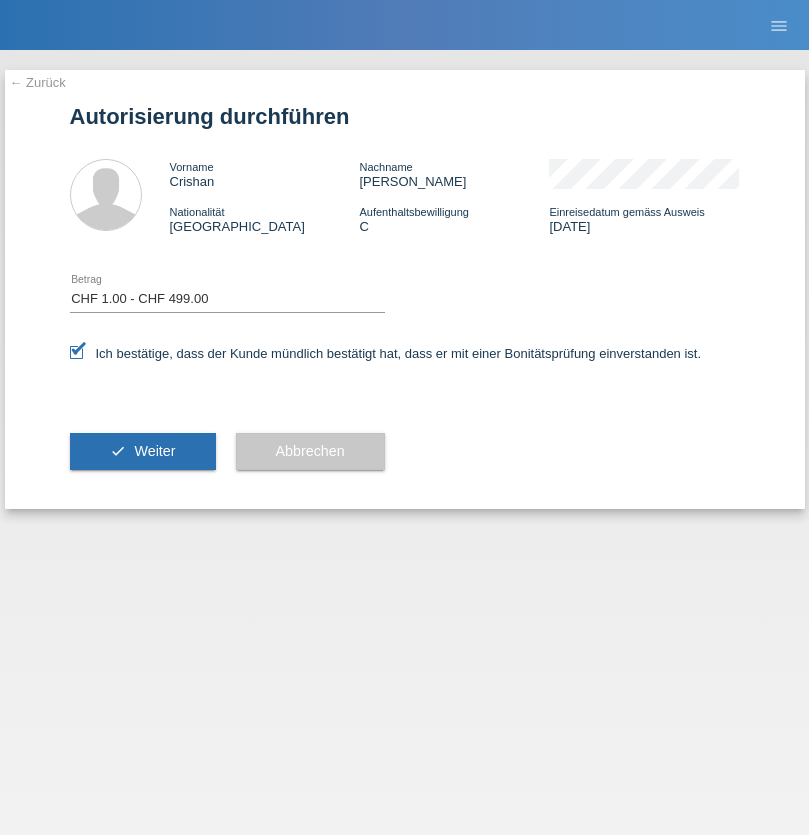 scroll, scrollTop: 0, scrollLeft: 0, axis: both 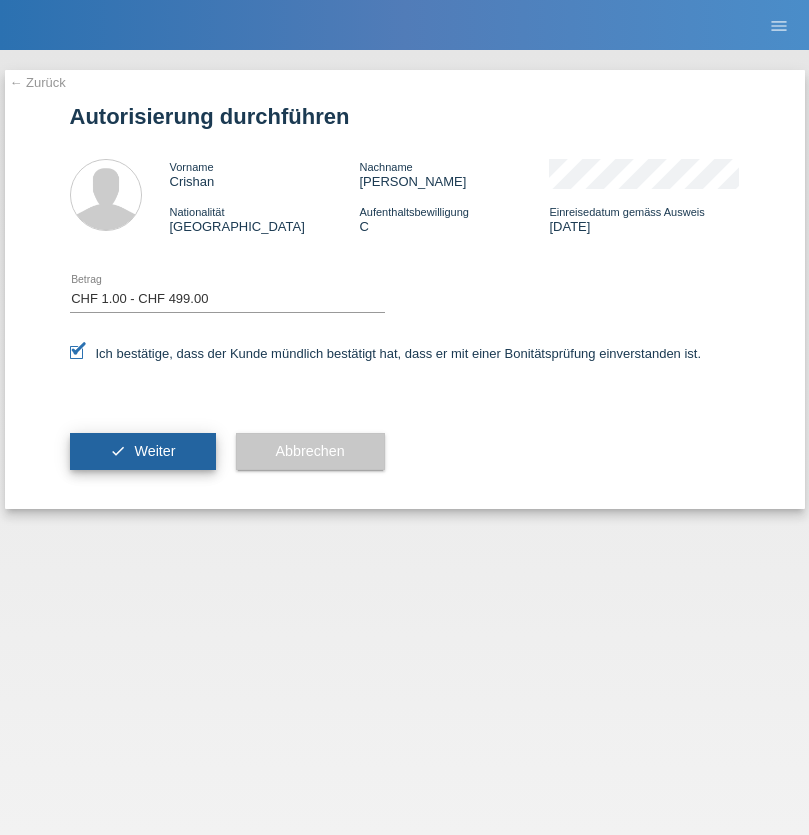 click on "Weiter" at bounding box center [154, 451] 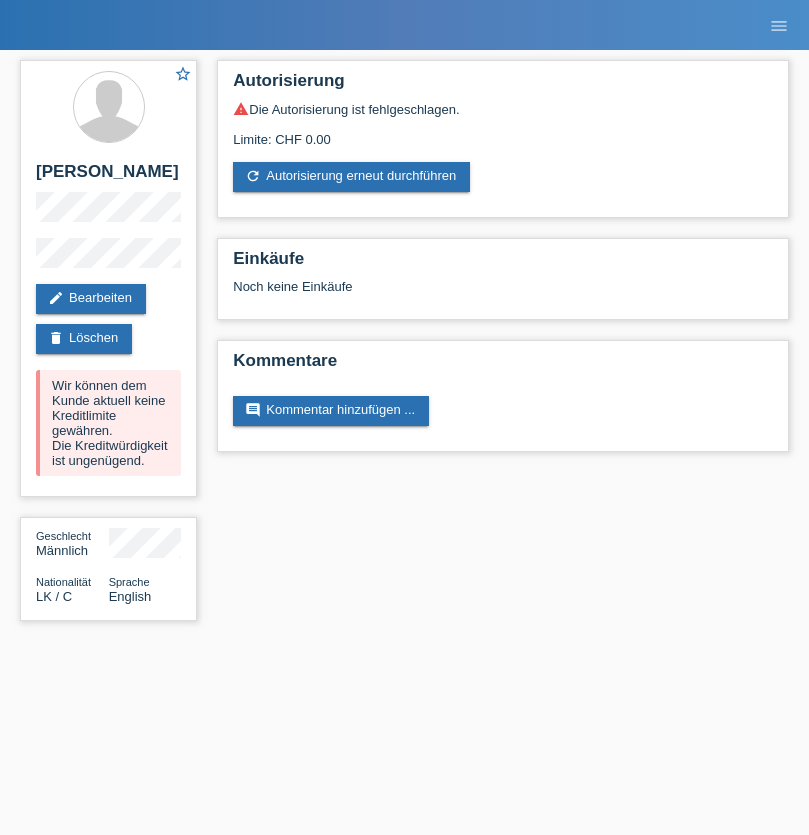 scroll, scrollTop: 0, scrollLeft: 0, axis: both 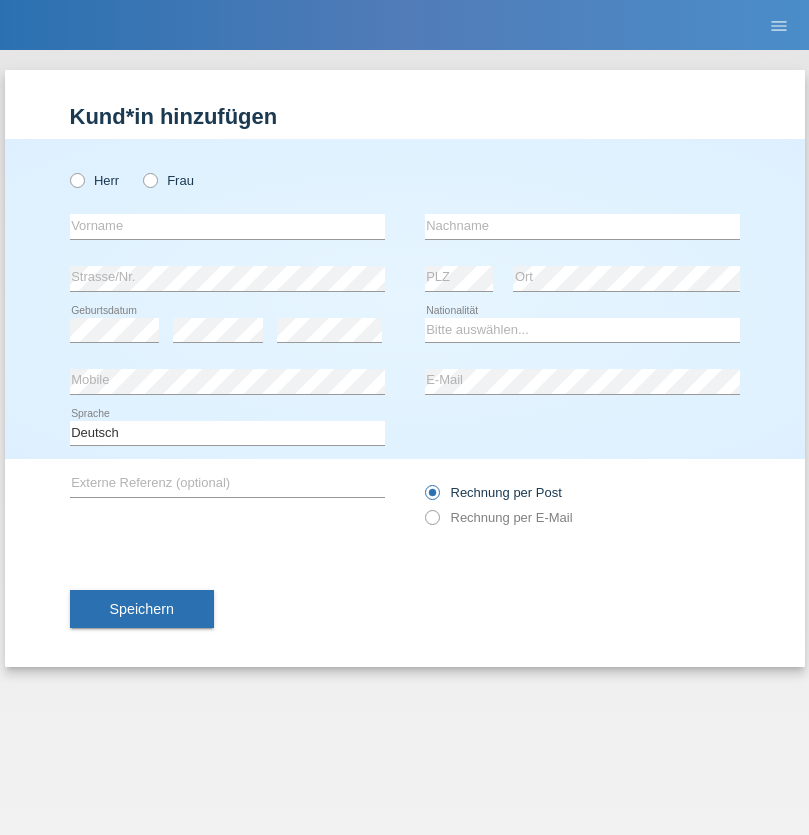 radio on "true" 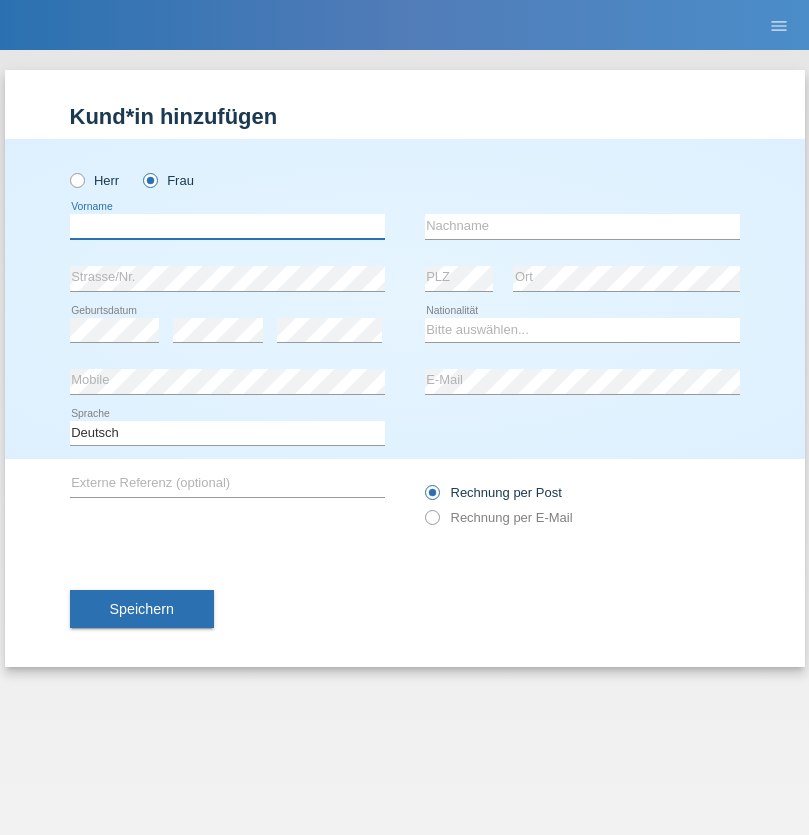 click at bounding box center [227, 226] 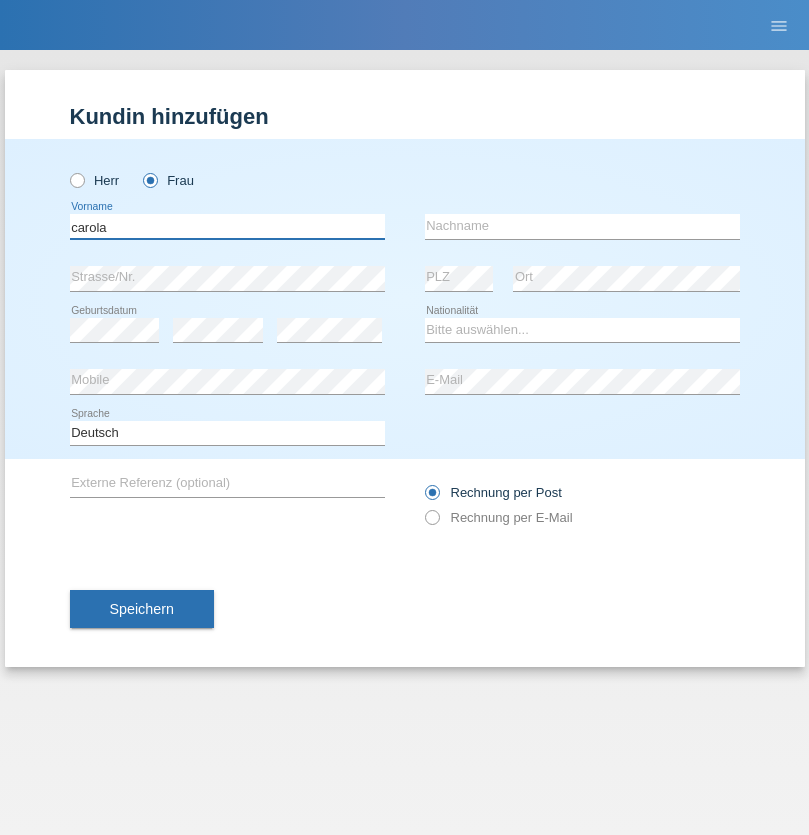 type on "carola" 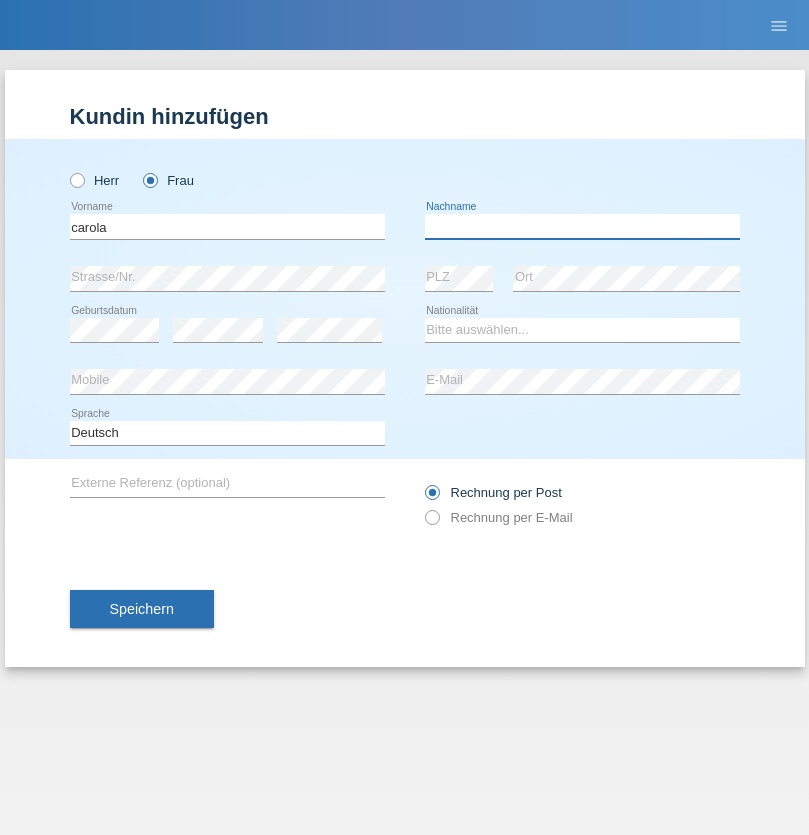 click at bounding box center (582, 226) 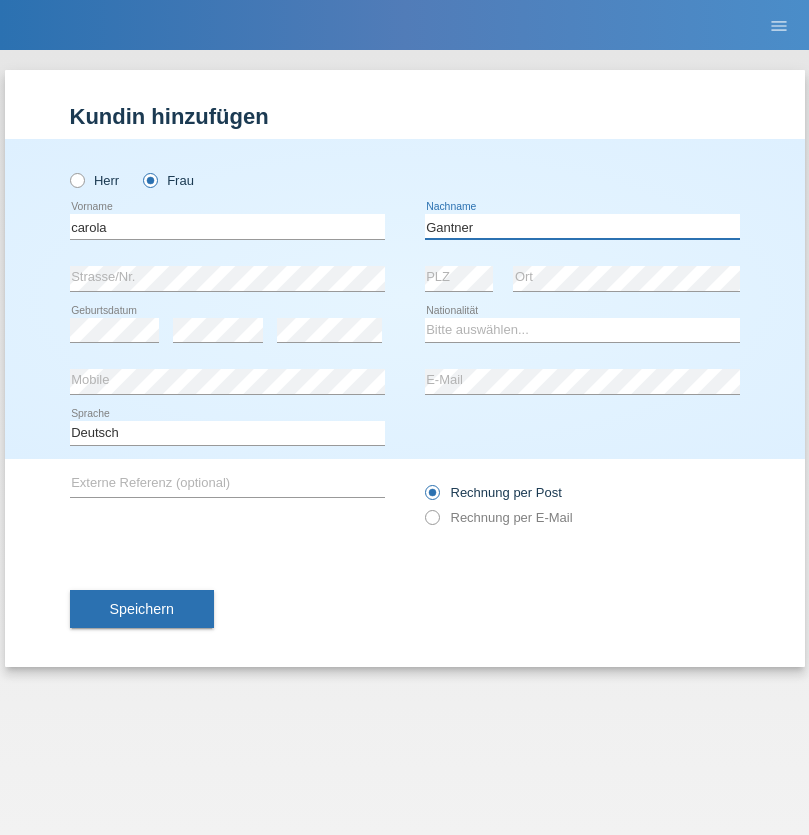 type on "Gantner" 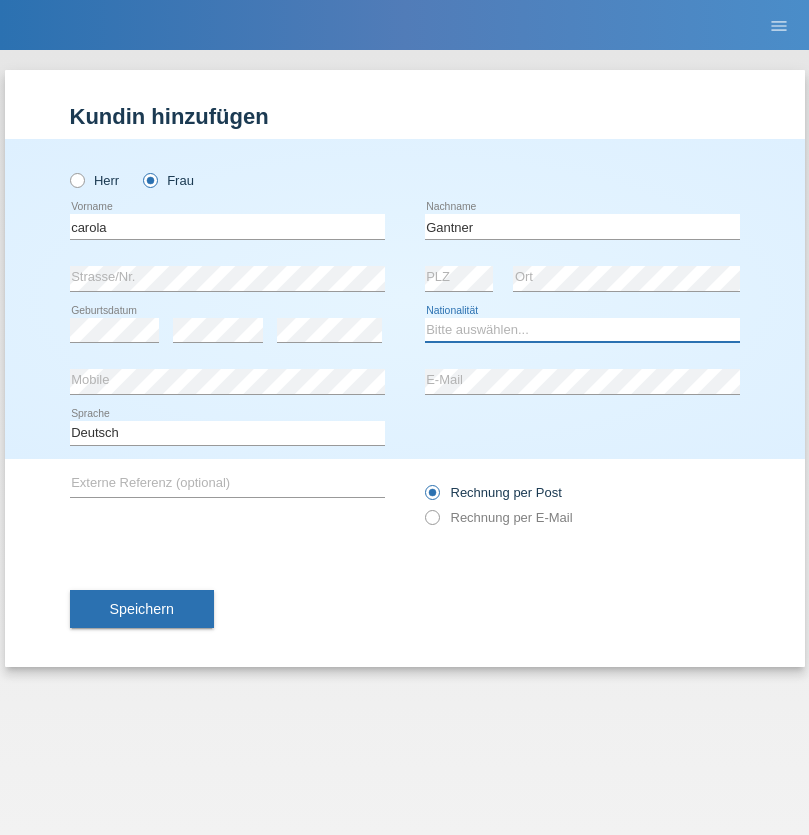 select on "CH" 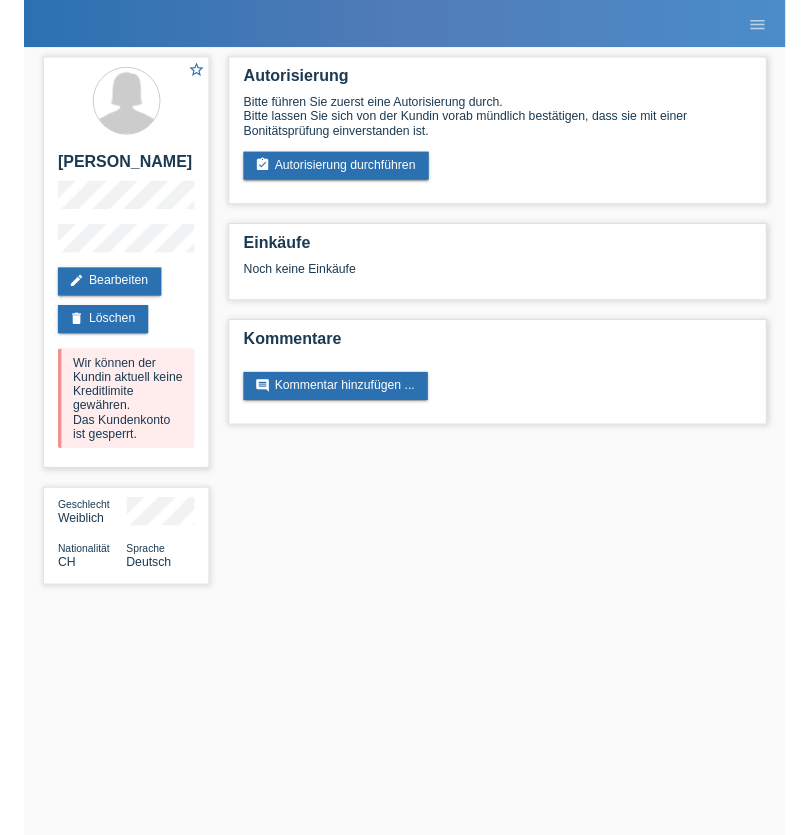 scroll, scrollTop: 0, scrollLeft: 0, axis: both 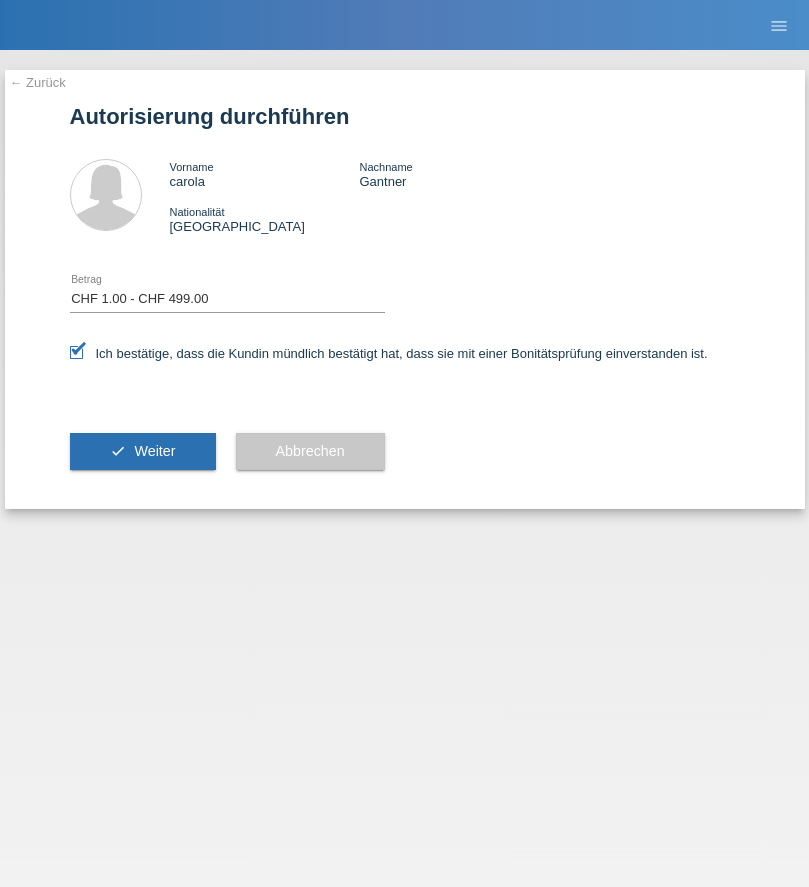 select on "1" 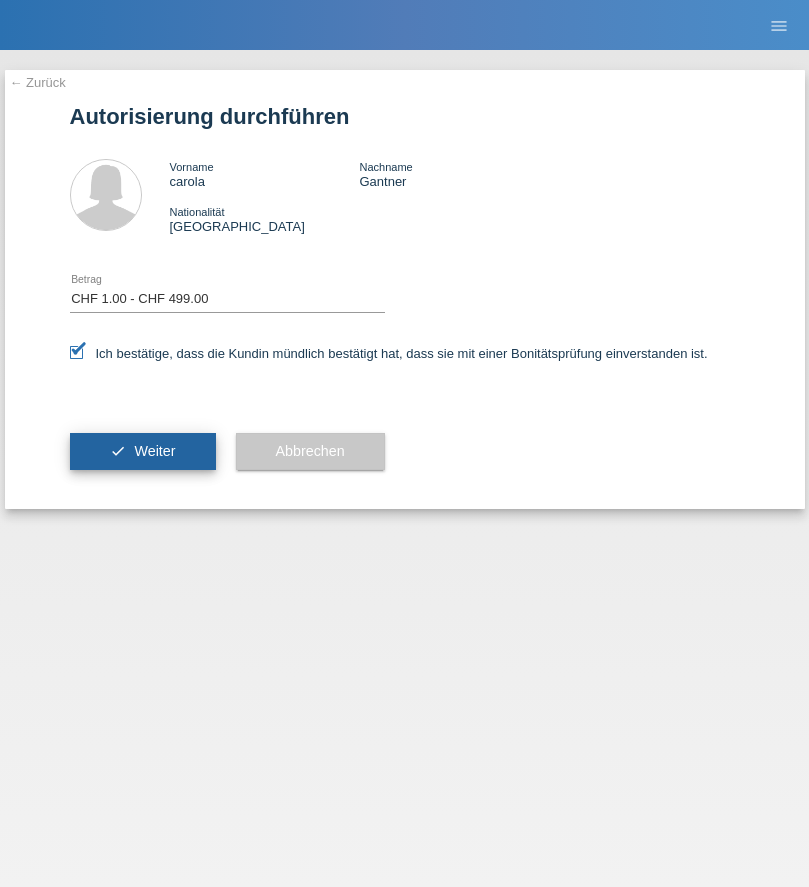 click on "Weiter" at bounding box center (154, 451) 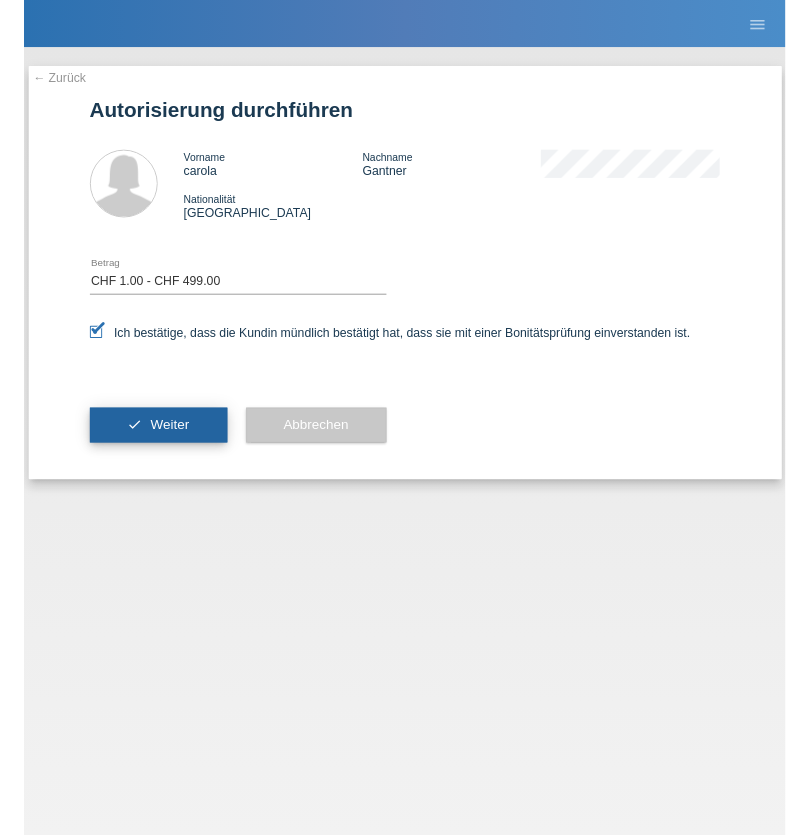 scroll, scrollTop: 0, scrollLeft: 0, axis: both 